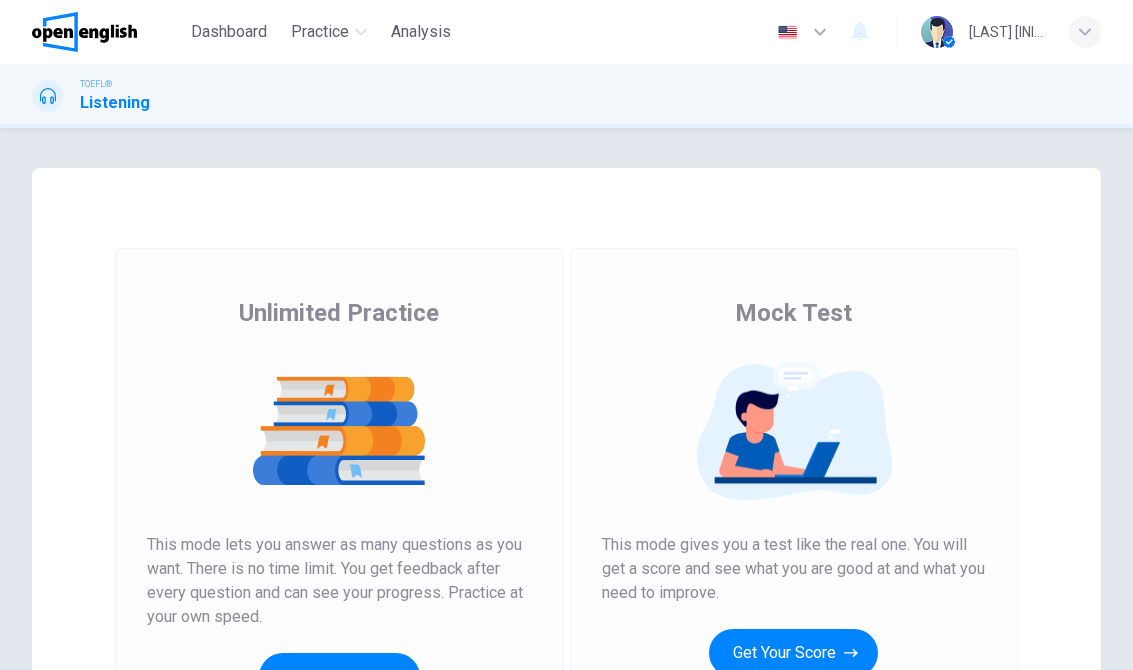 scroll, scrollTop: 0, scrollLeft: 0, axis: both 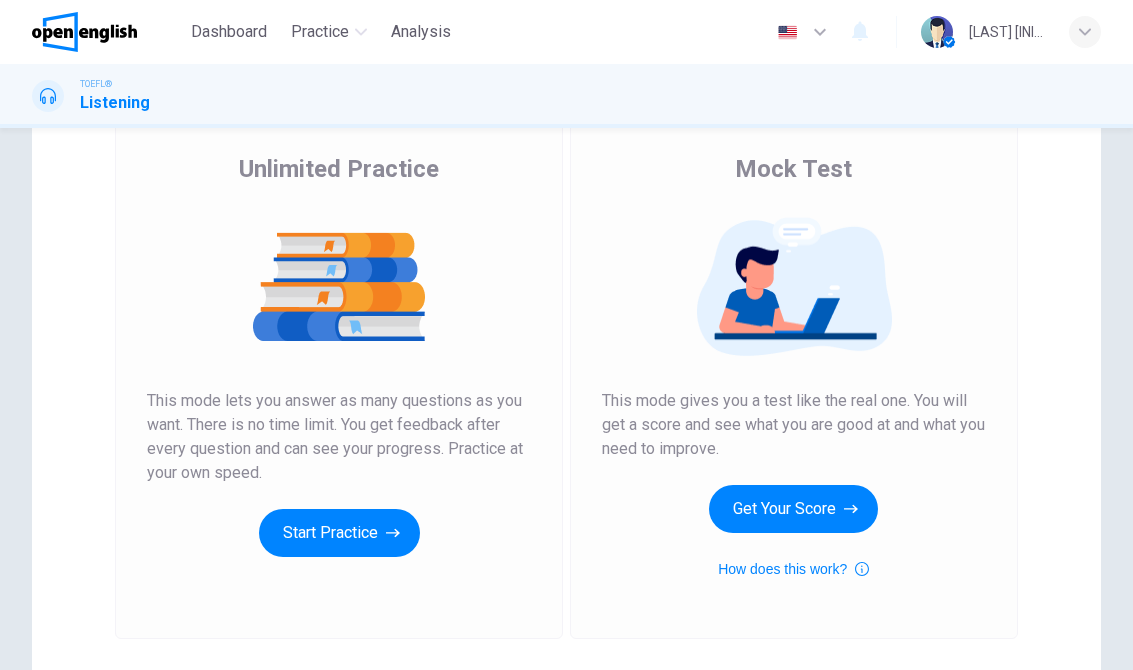 click on "Start Practice" at bounding box center [339, 533] 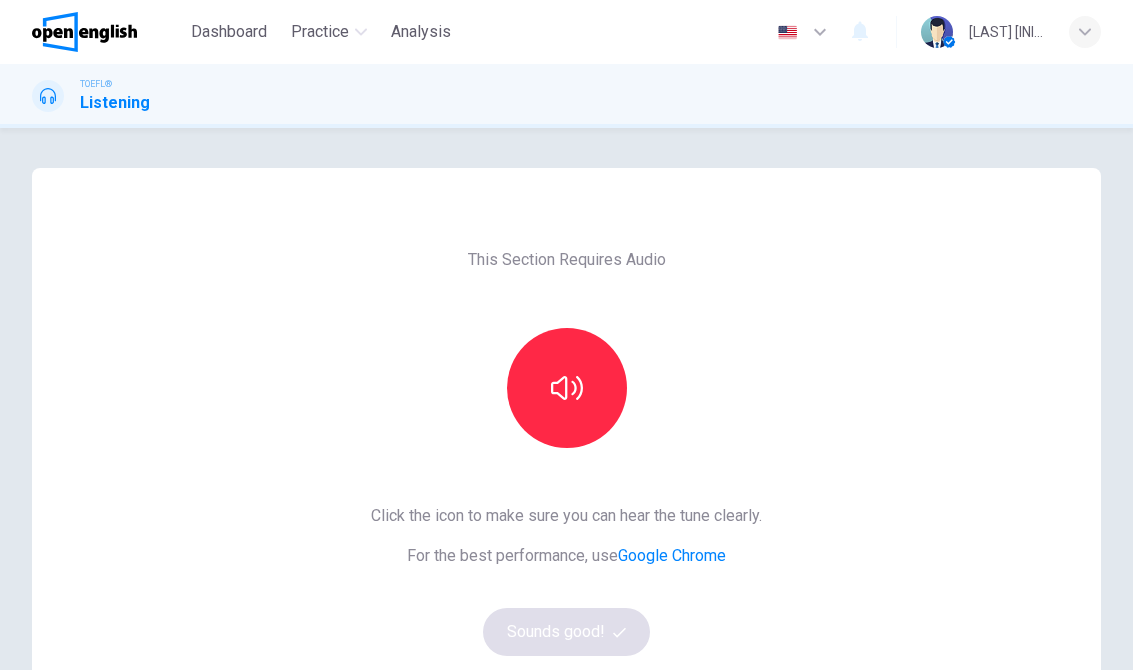 click 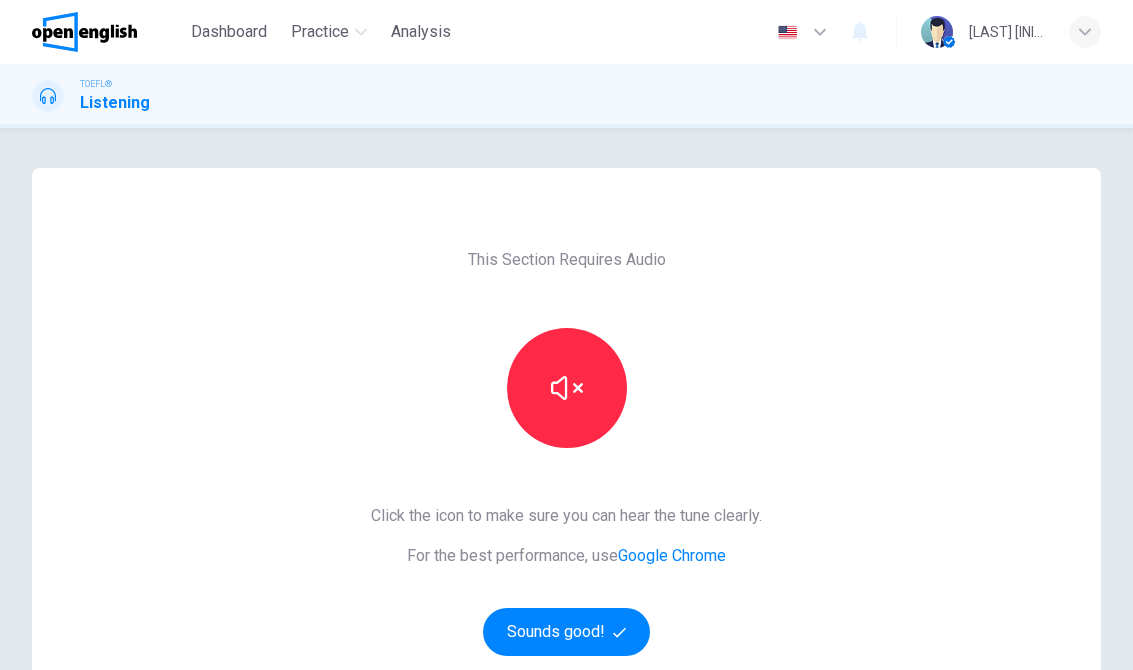 click on "Sounds good!" at bounding box center [567, 632] 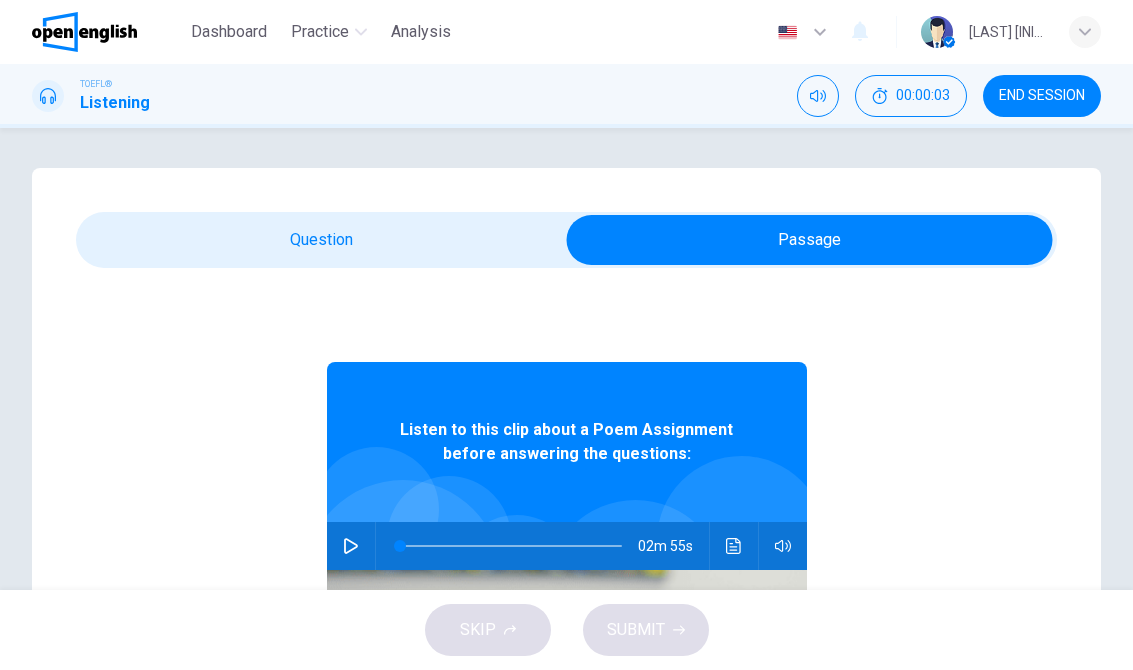 click at bounding box center [351, 546] 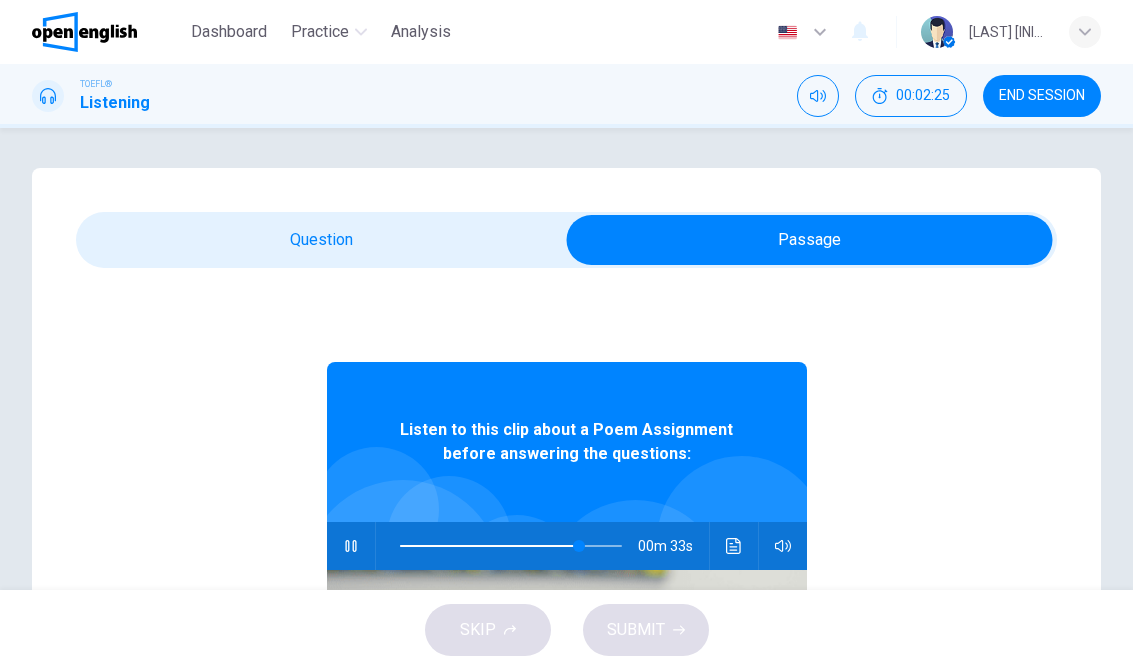 type on "**" 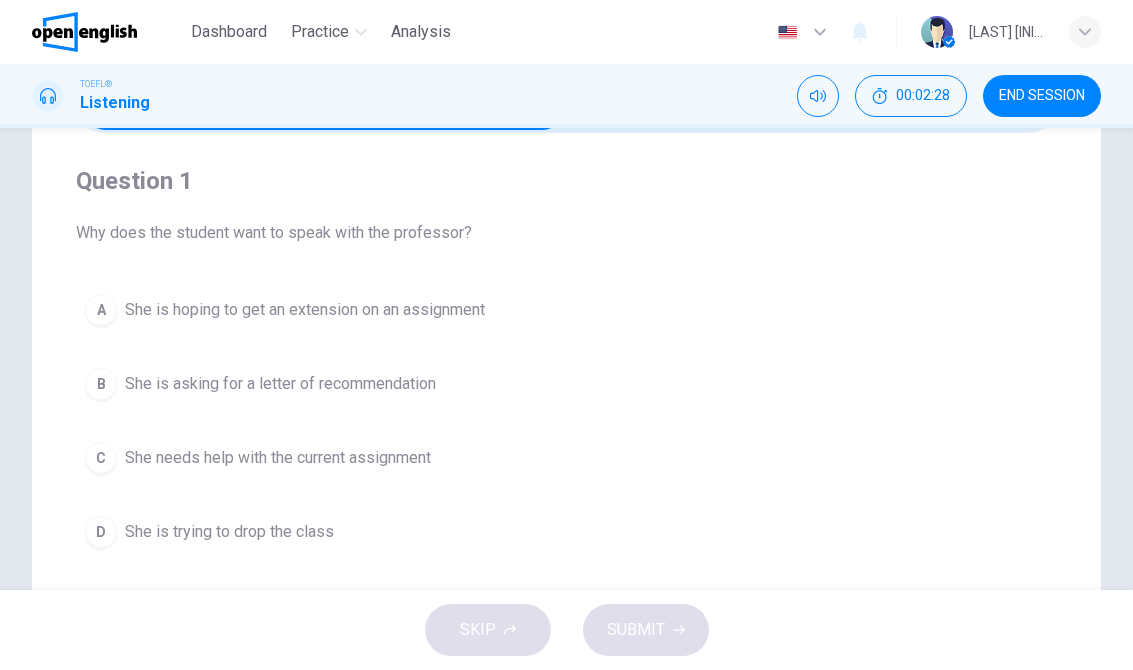 scroll, scrollTop: 136, scrollLeft: 0, axis: vertical 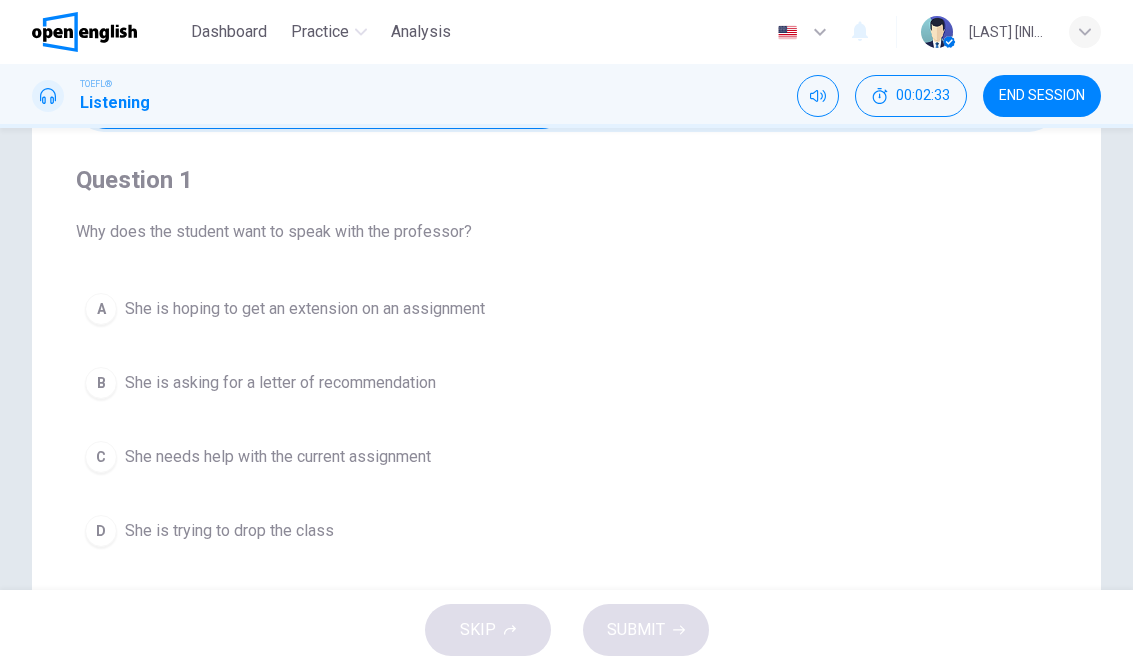 click on "C She needs help with the current assignment" at bounding box center (566, 457) 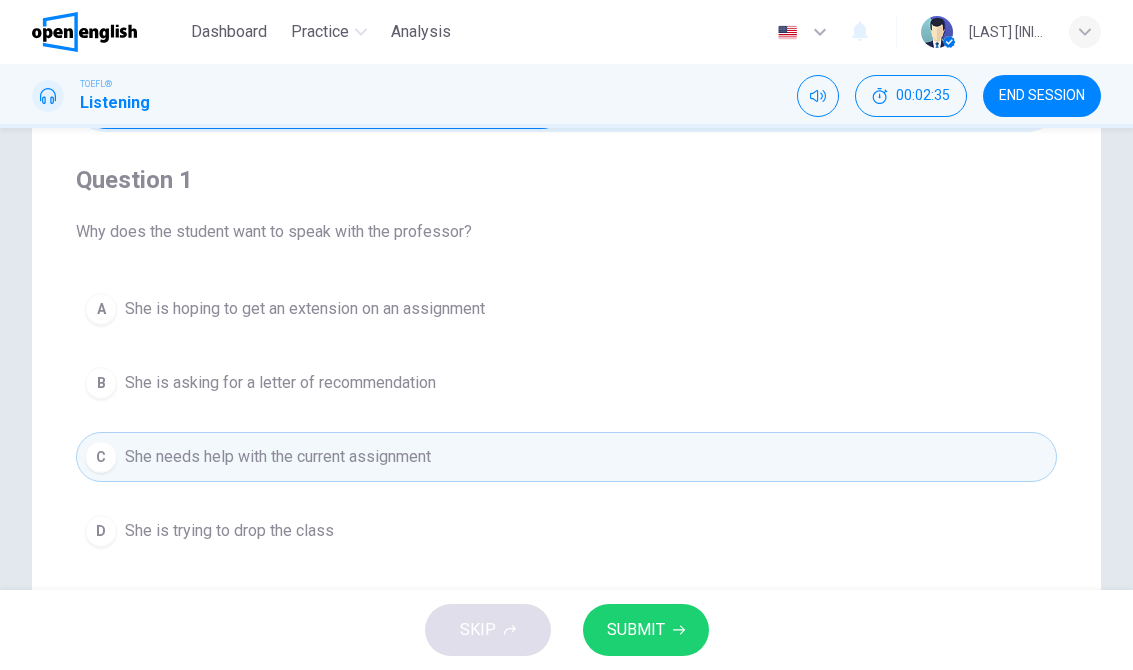 click on "SUBMIT" at bounding box center [636, 630] 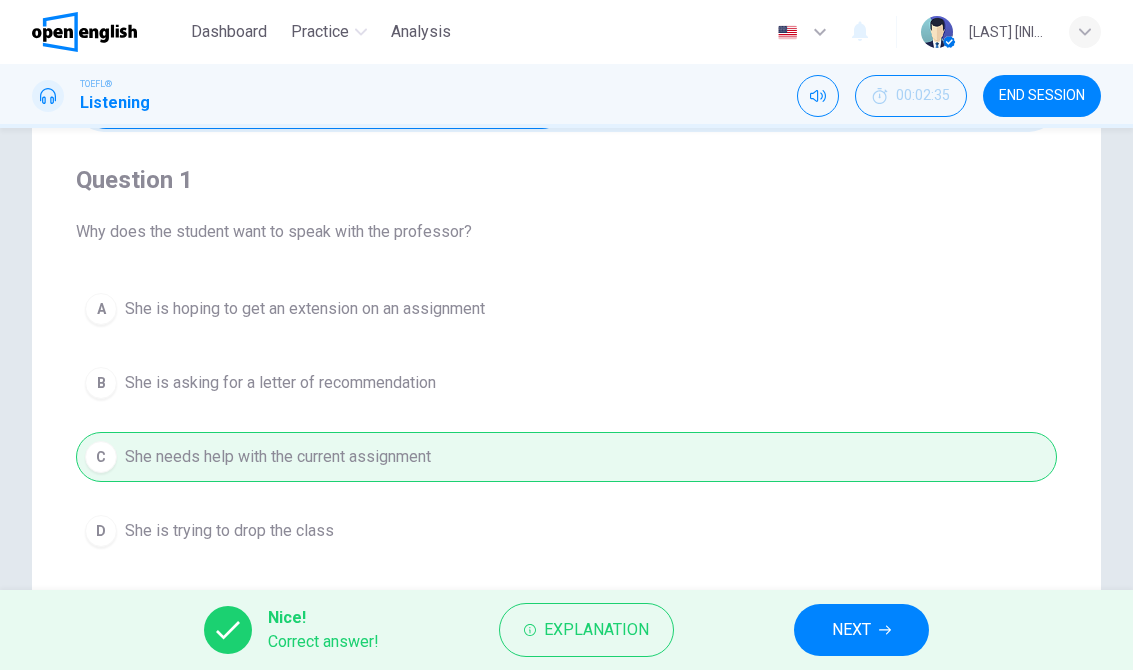 click on "NEXT" at bounding box center (861, 630) 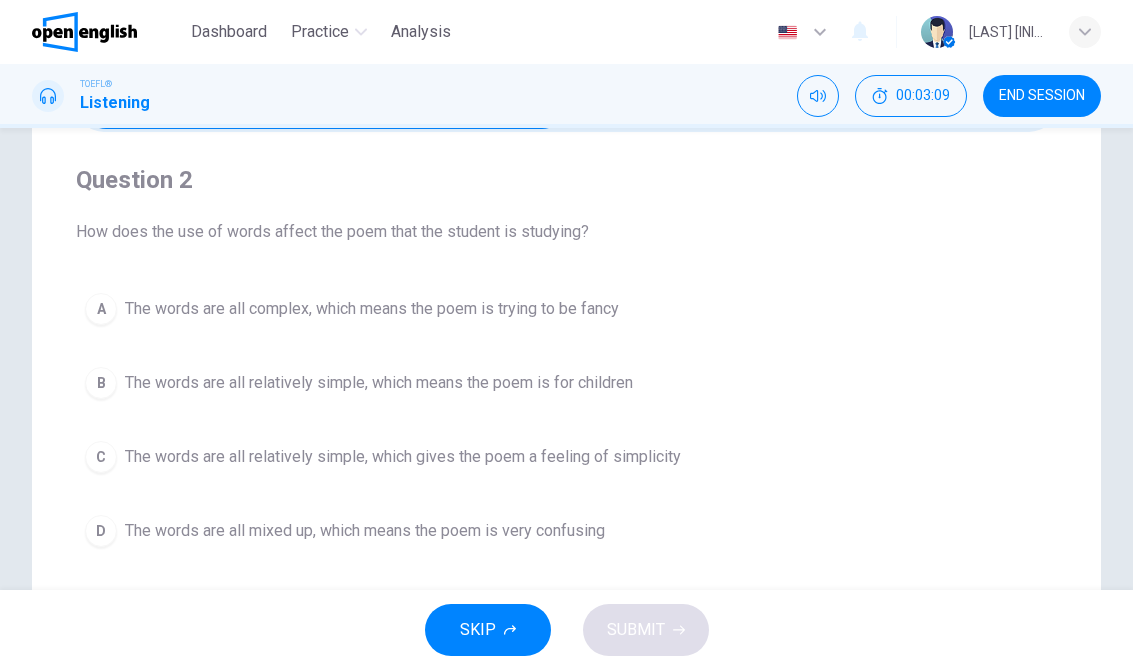 click on "A The words are all complex, which means the poem is trying to be fancy" at bounding box center [566, 309] 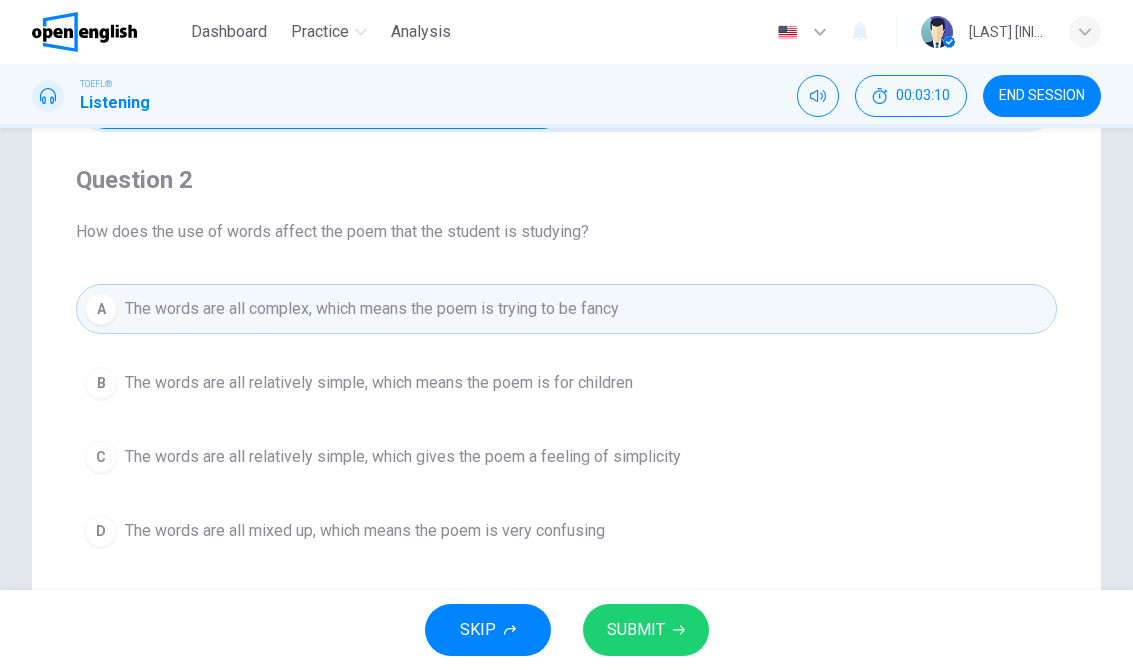 click on "SUBMIT" at bounding box center (636, 630) 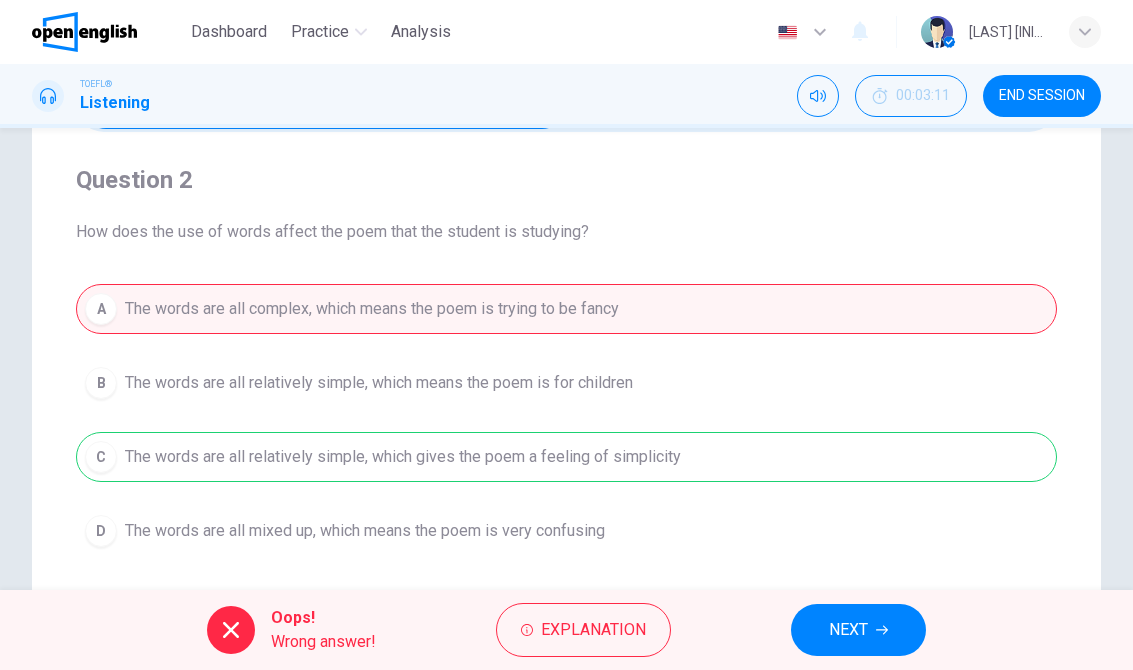 click on "NEXT" at bounding box center [858, 630] 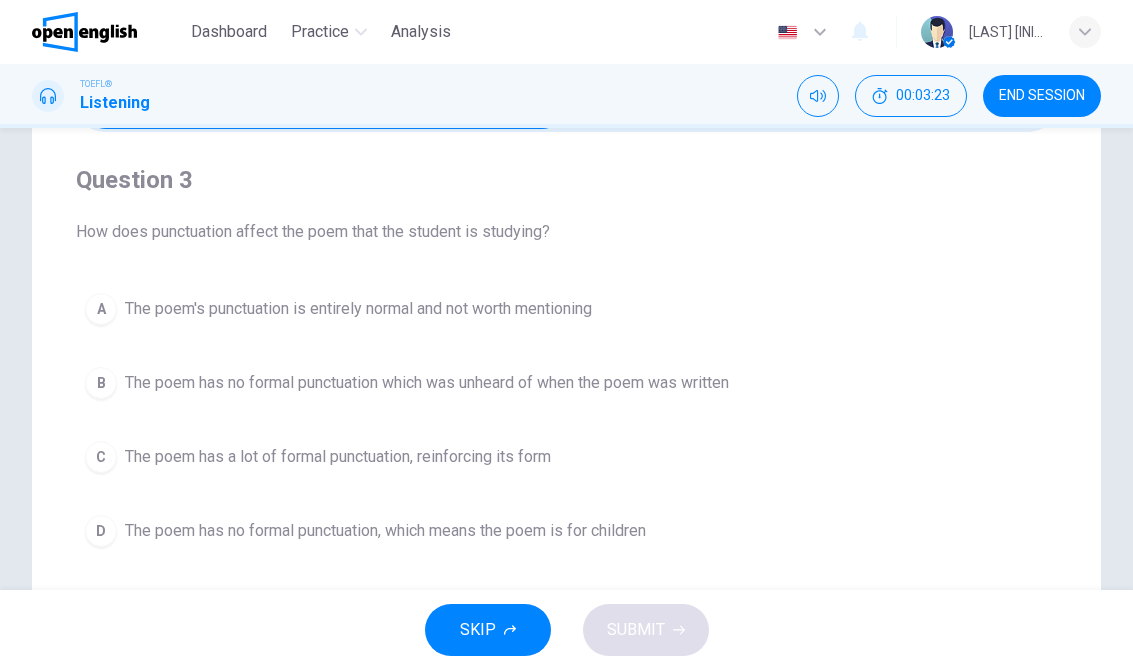 click on "The poem has a lot of formal punctuation, reinforcing its form" at bounding box center [338, 457] 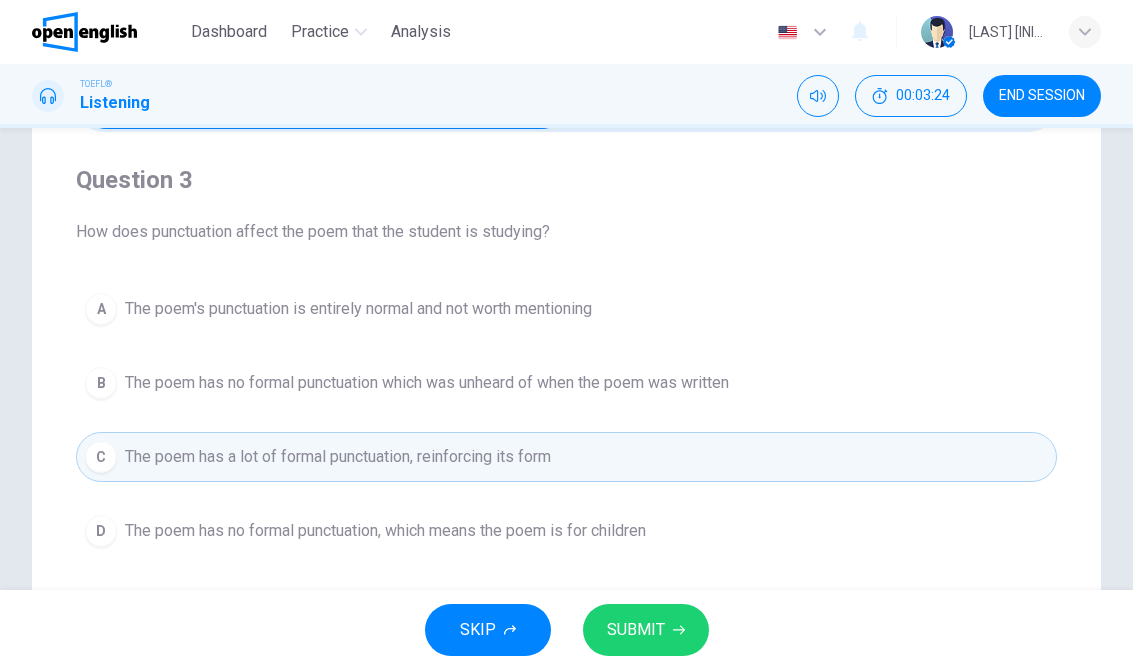 click on "SUBMIT" at bounding box center (636, 630) 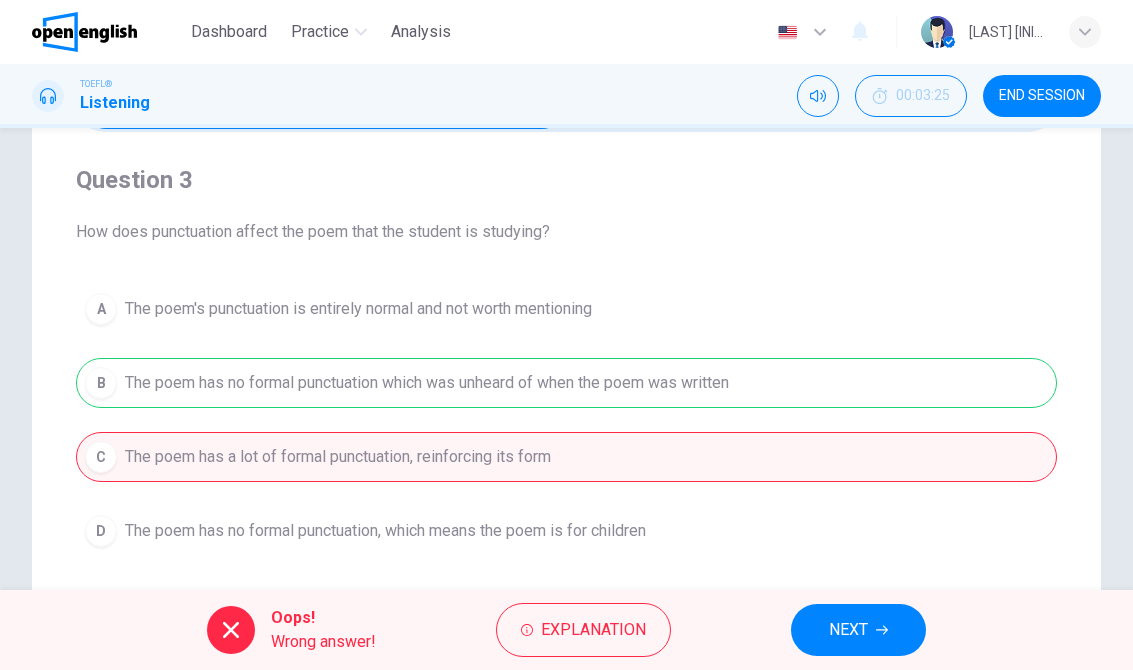click on "NEXT" at bounding box center (858, 630) 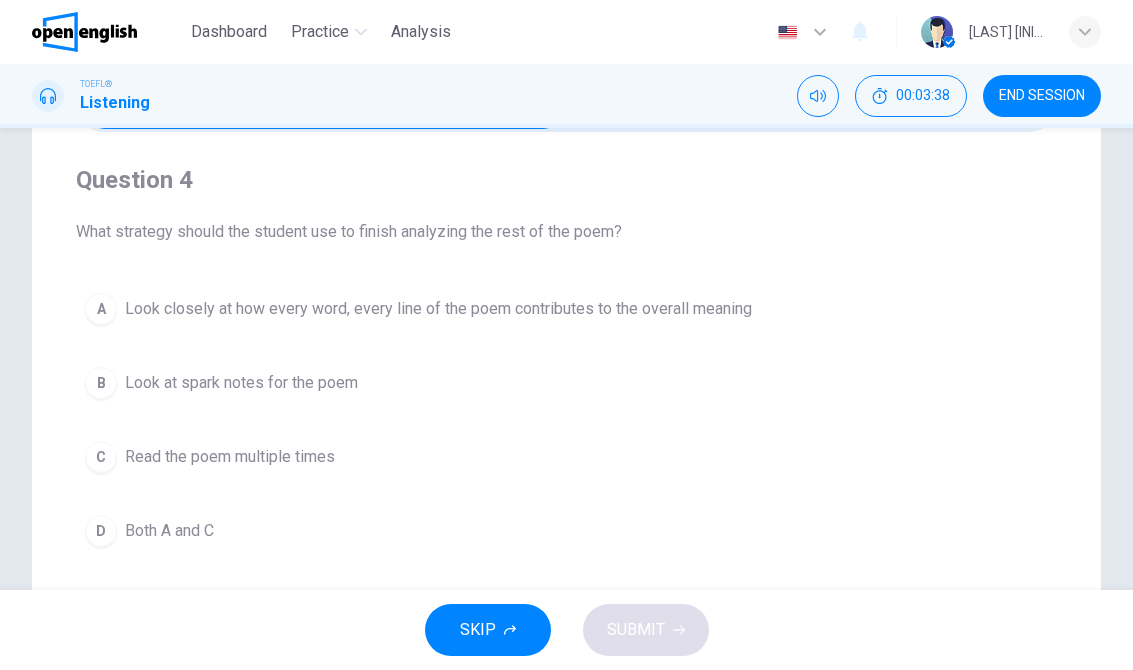 click on "Look closely at how every word, every line of the poem contributes to the overall meaning" at bounding box center (438, 309) 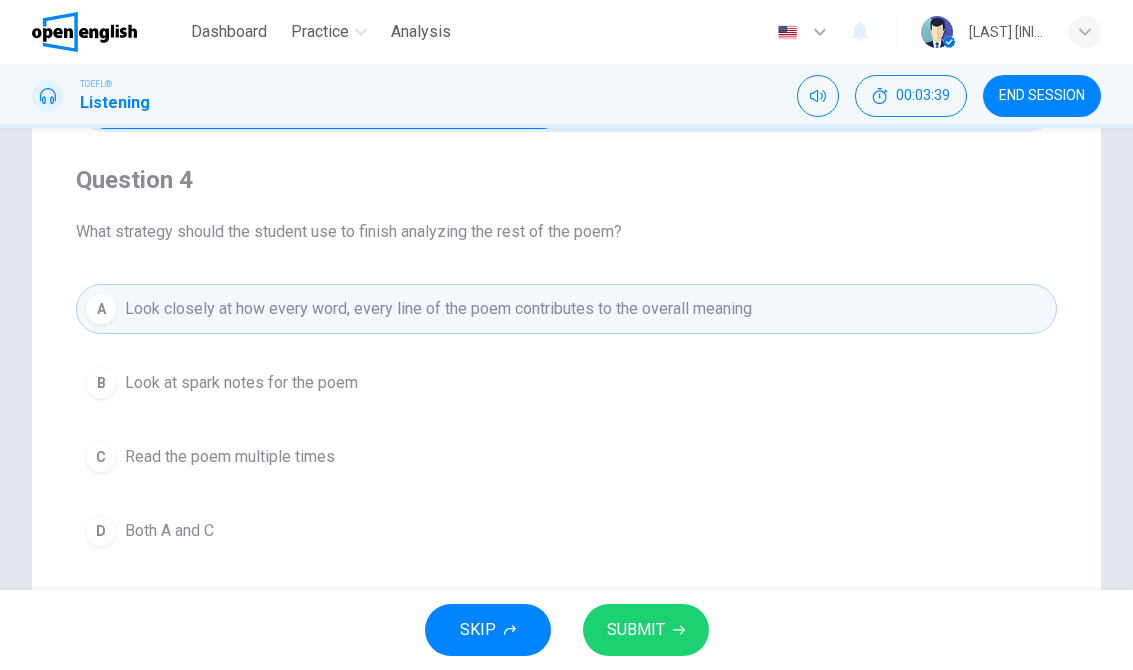 click on "Both A and C" at bounding box center [169, 531] 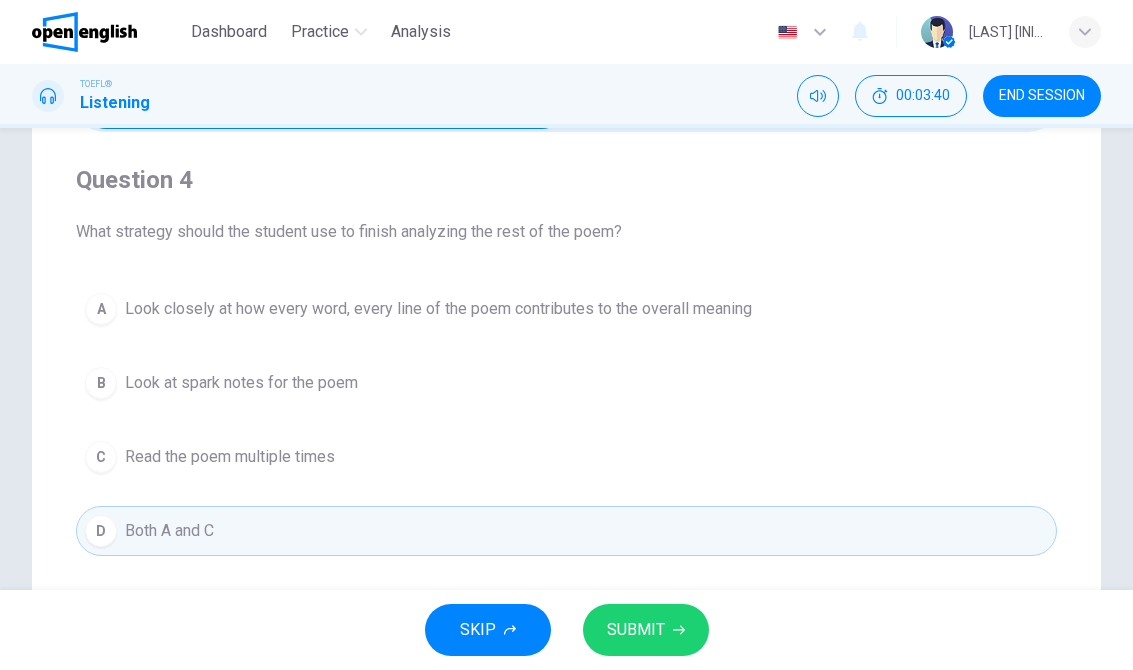 click on "SUBMIT" at bounding box center (646, 630) 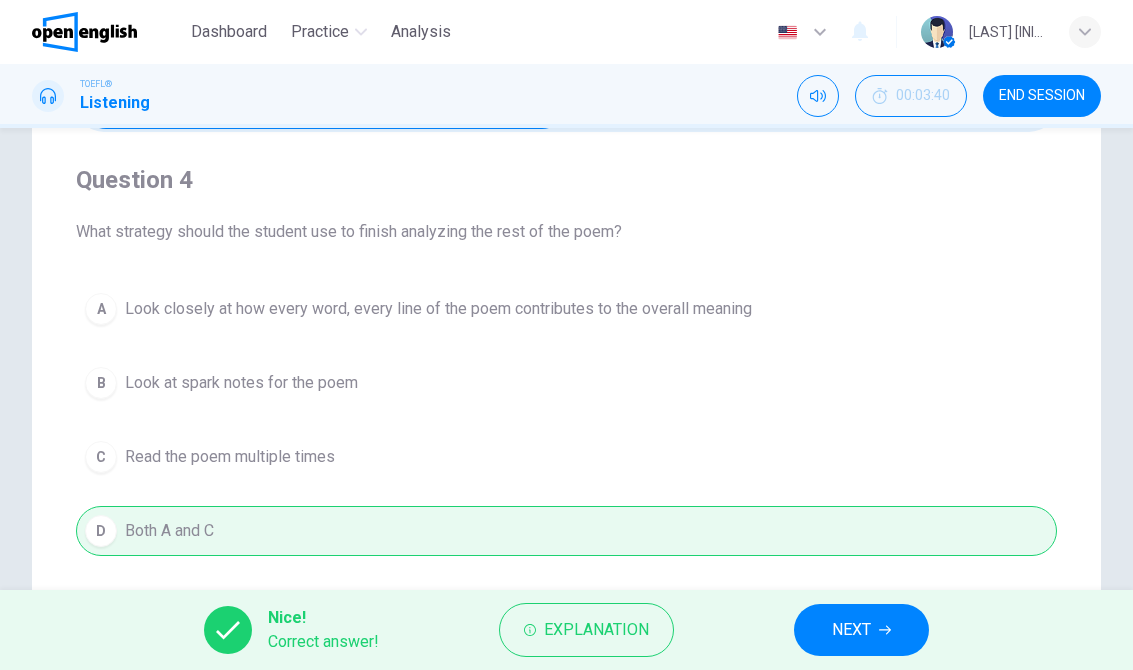 click on "NEXT" at bounding box center [851, 630] 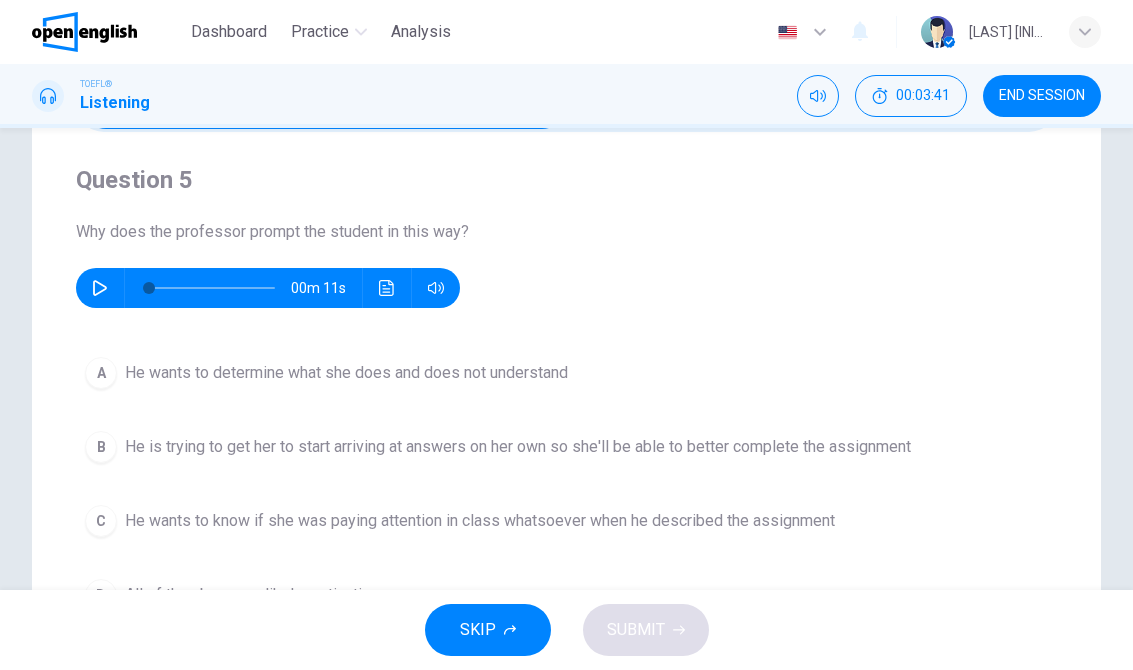 click at bounding box center [100, 288] 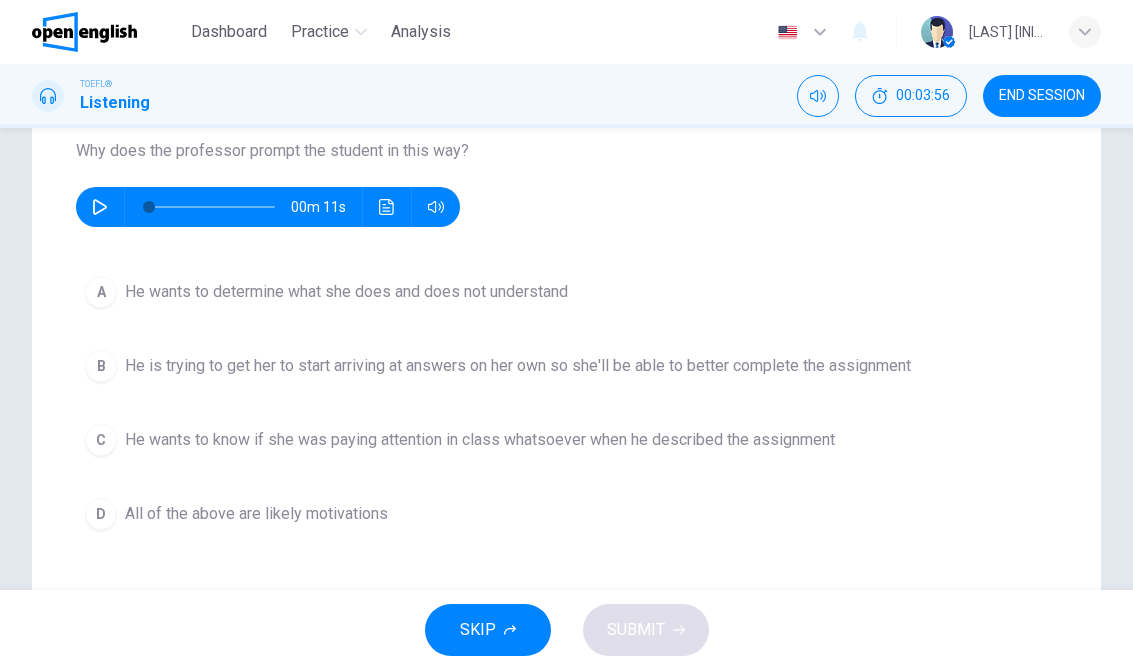 scroll, scrollTop: 220, scrollLeft: 0, axis: vertical 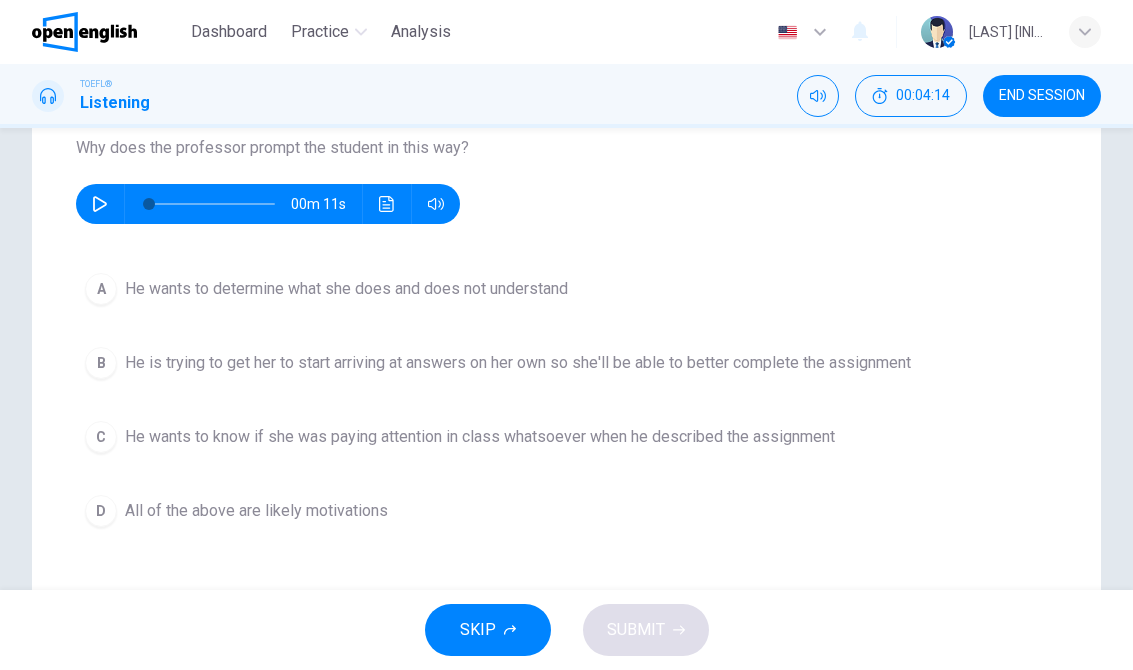 click on "A He wants to determine what she does and does not understand" at bounding box center [566, 289] 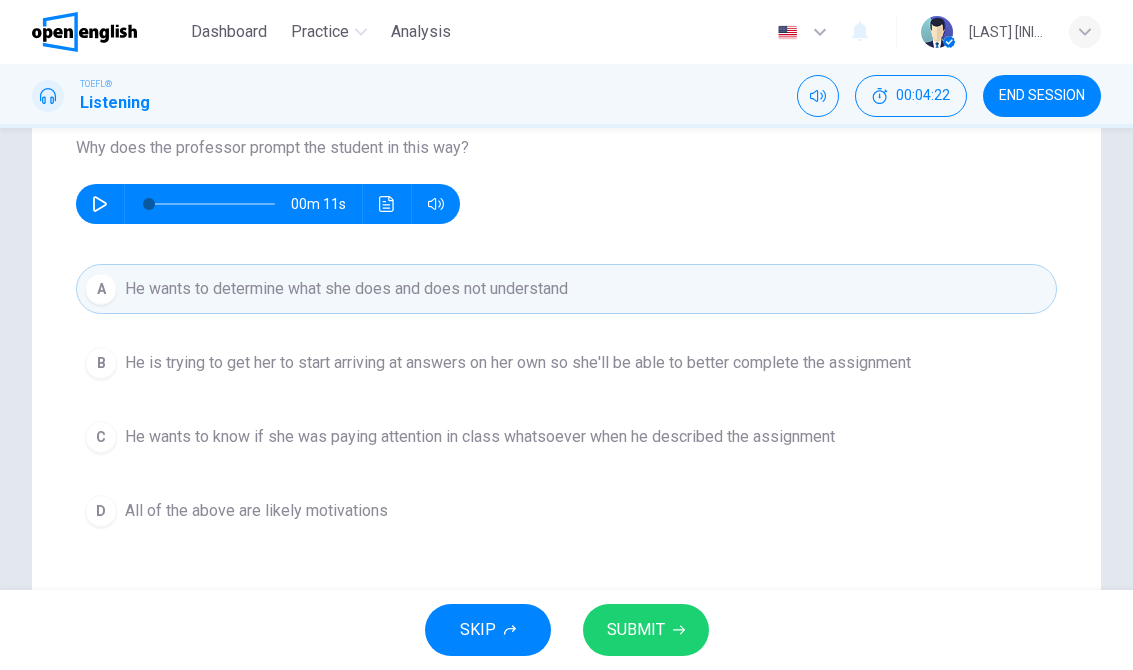 click on "00m 11s" at bounding box center (268, 204) 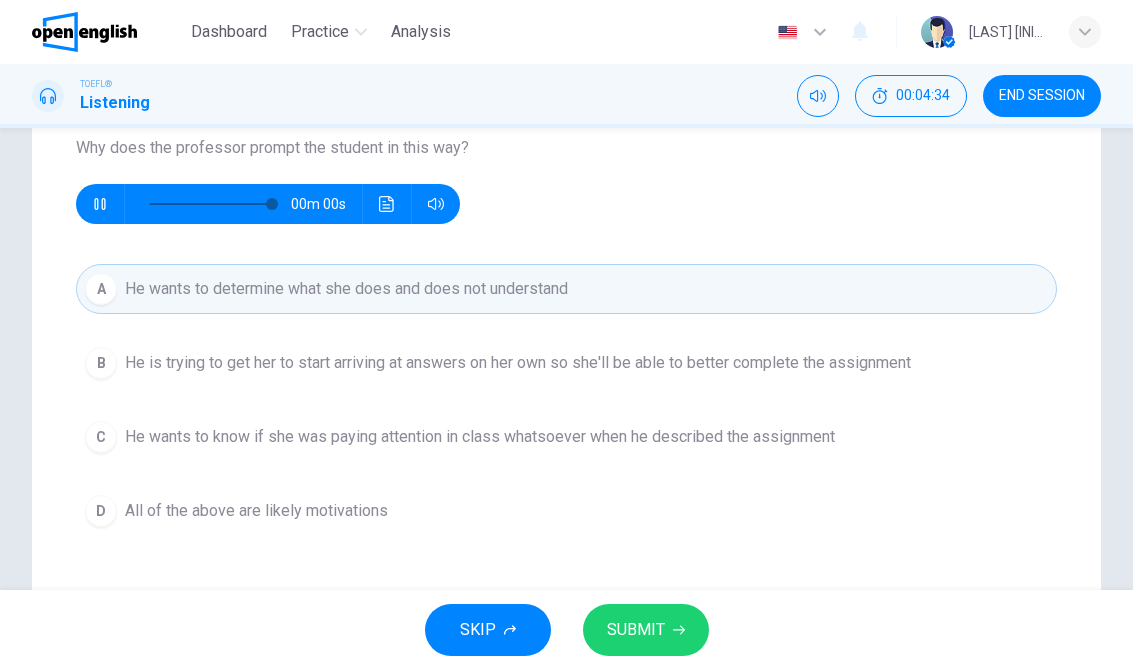 type on "*" 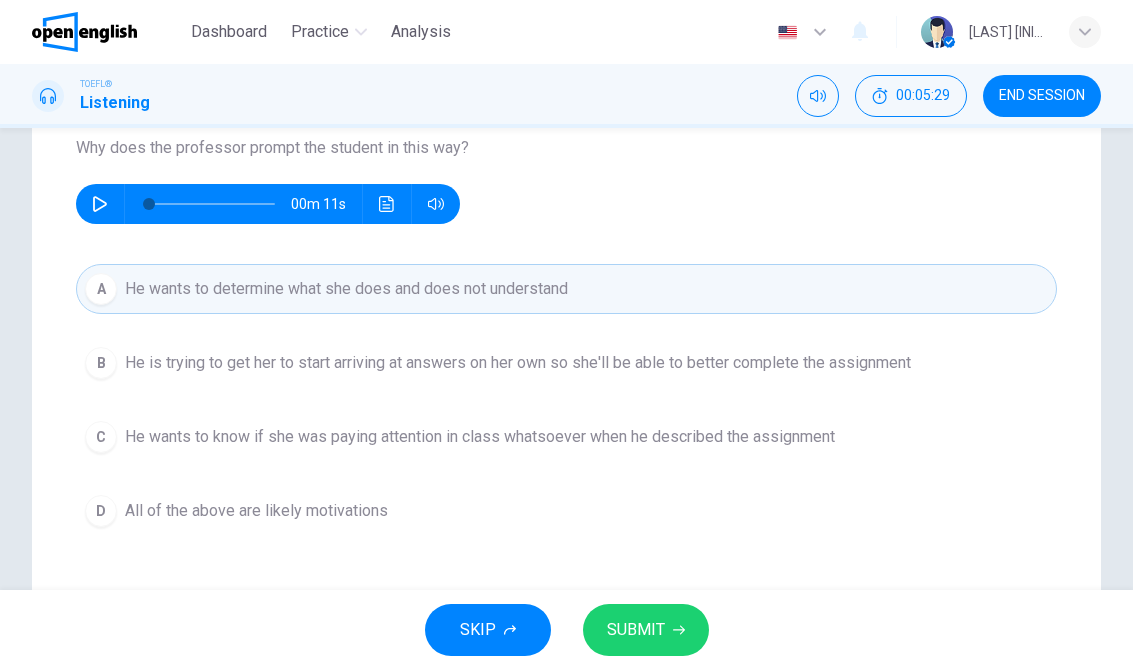 click on "SUBMIT" at bounding box center [636, 630] 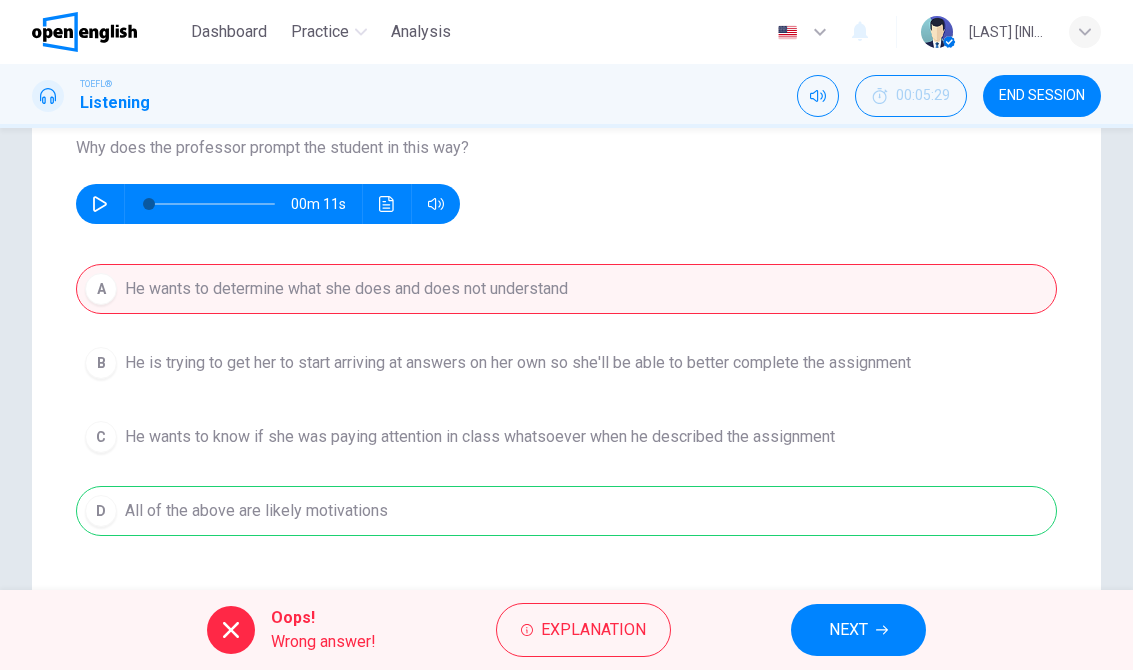 click on "NEXT" at bounding box center [858, 630] 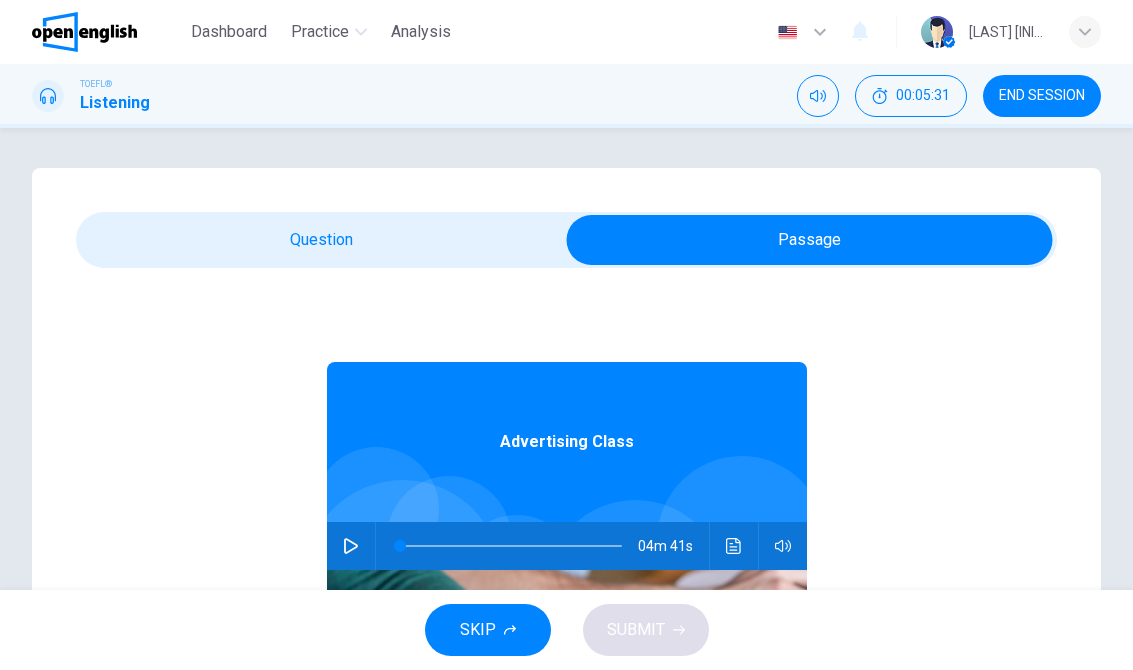 click at bounding box center (351, 546) 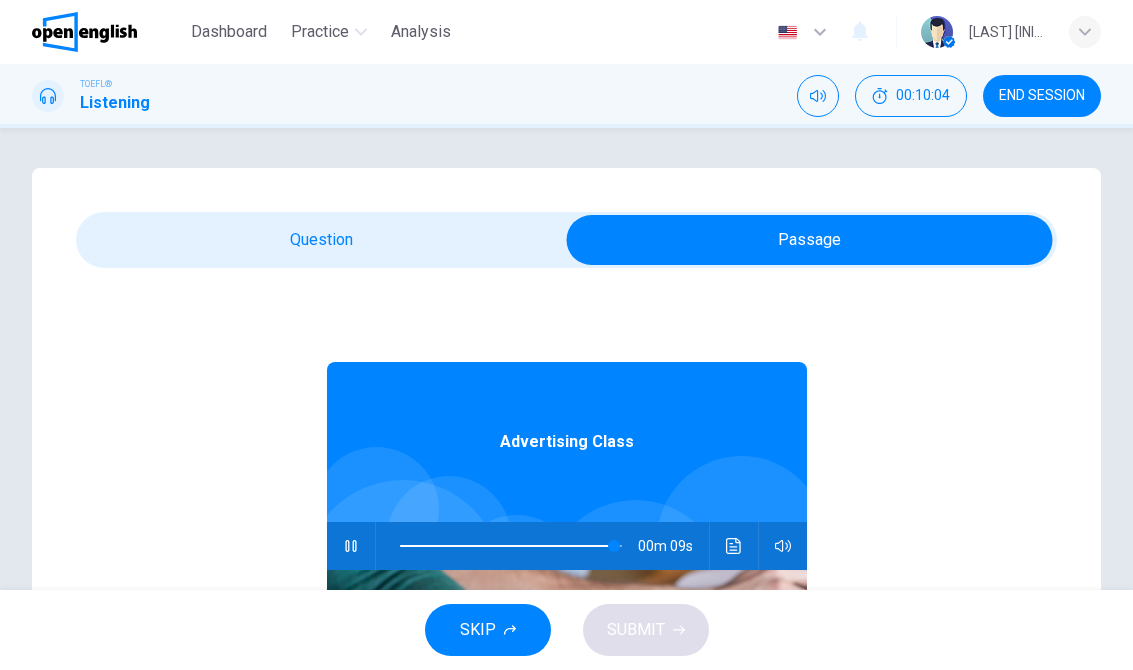 type on "**" 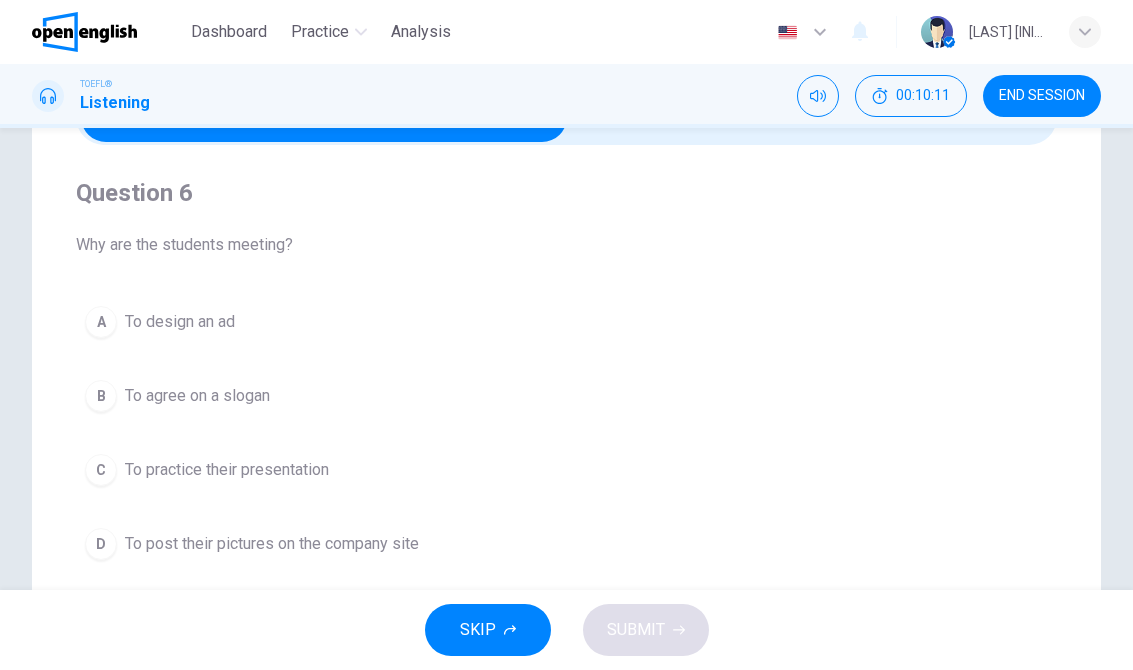 scroll, scrollTop: 125, scrollLeft: 0, axis: vertical 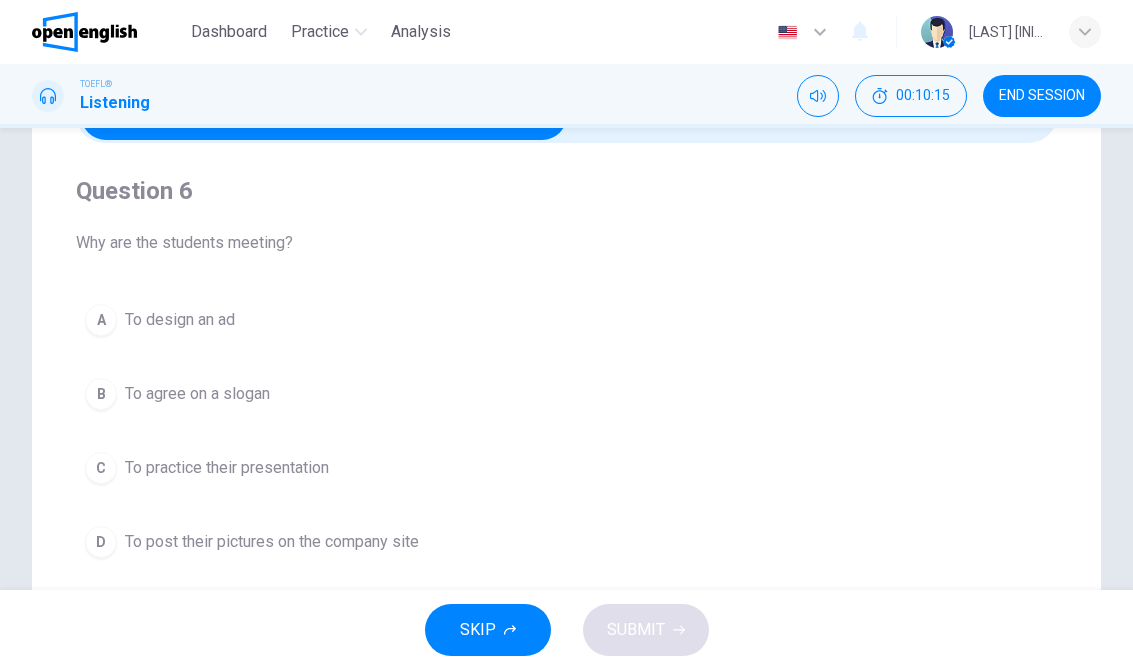 click on "Question 6 Why are the students meeting? A To design an ad B To agree on a slogan C To practice their presentation D To post their pictures on the company site" at bounding box center (566, 371) 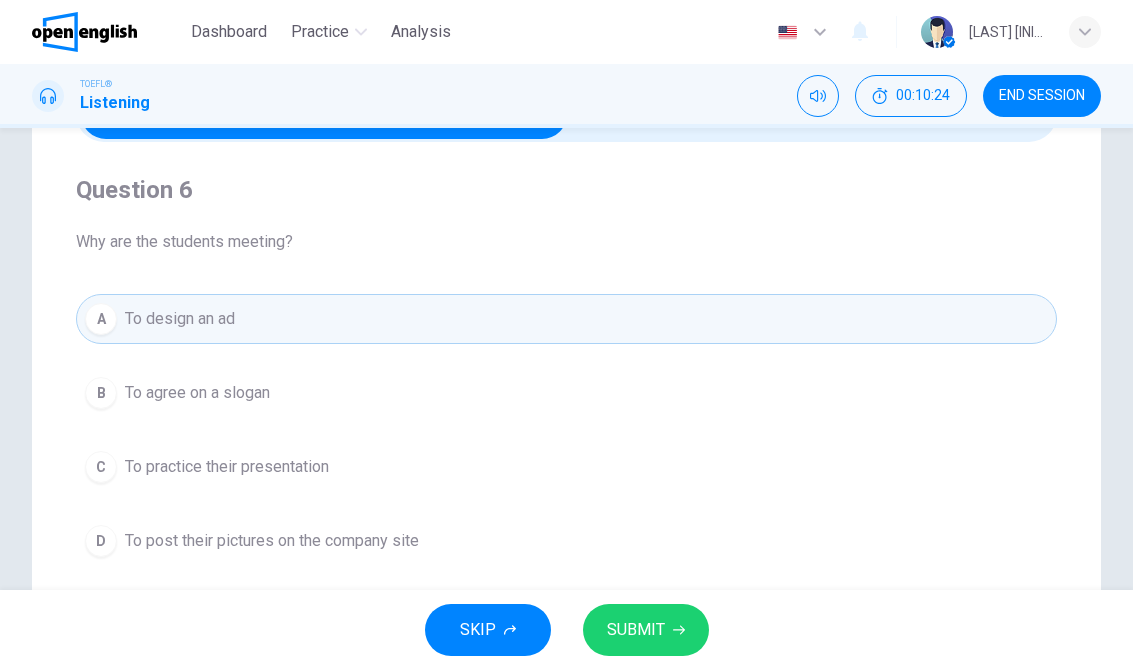 scroll, scrollTop: 131, scrollLeft: 0, axis: vertical 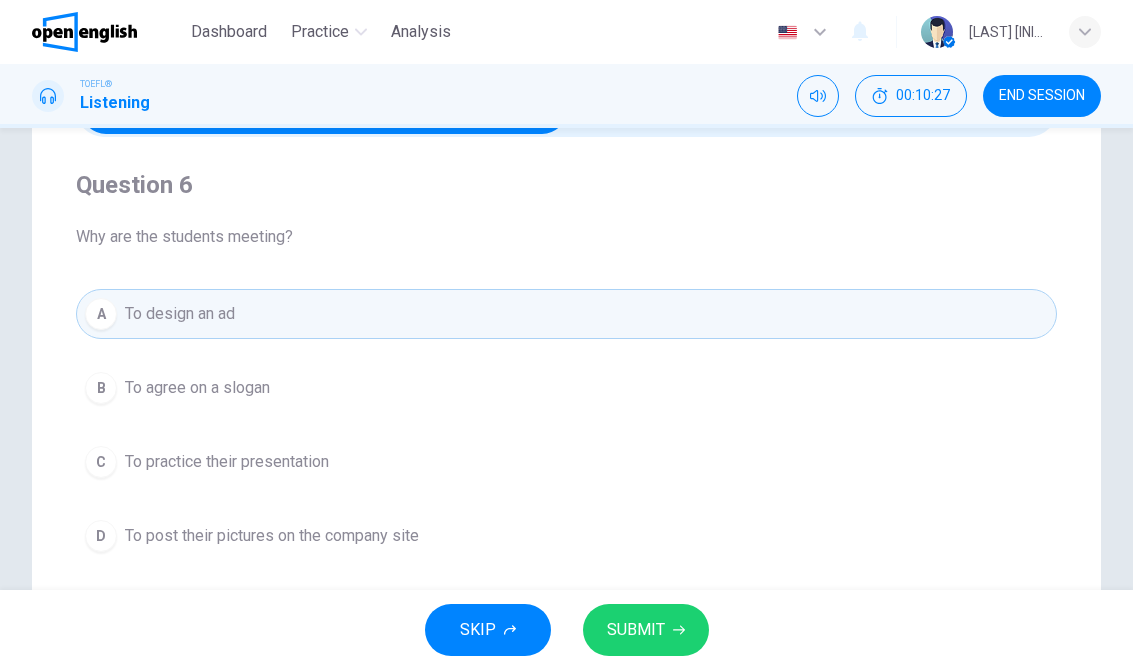 click on "To practice their presentation" at bounding box center [227, 462] 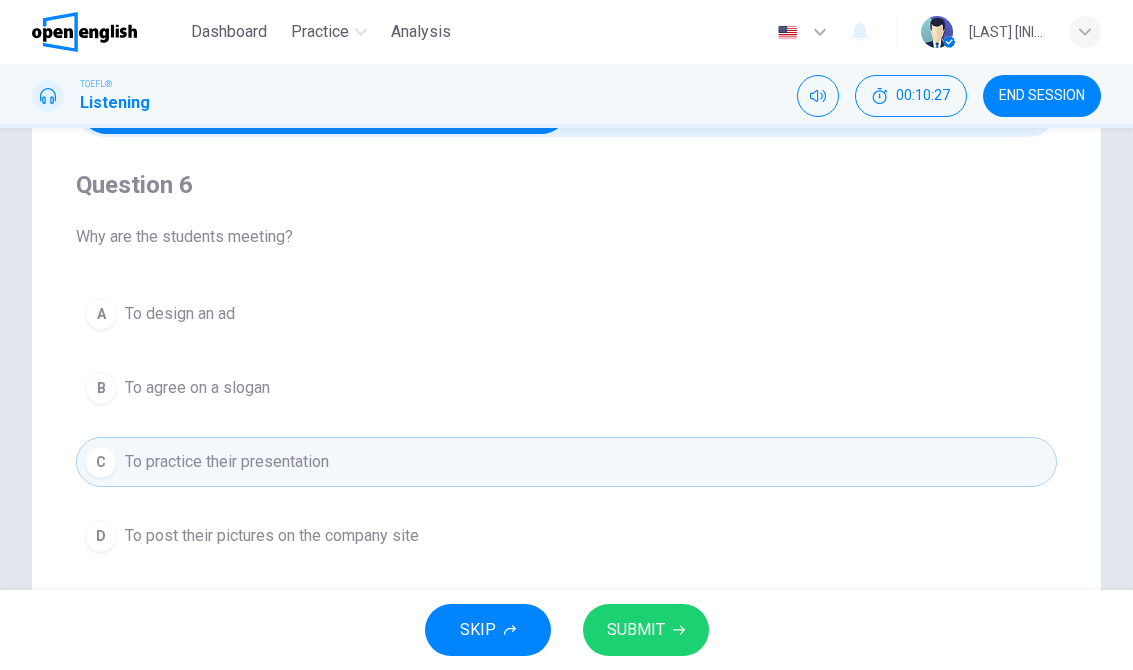 click on "SUBMIT" at bounding box center [636, 630] 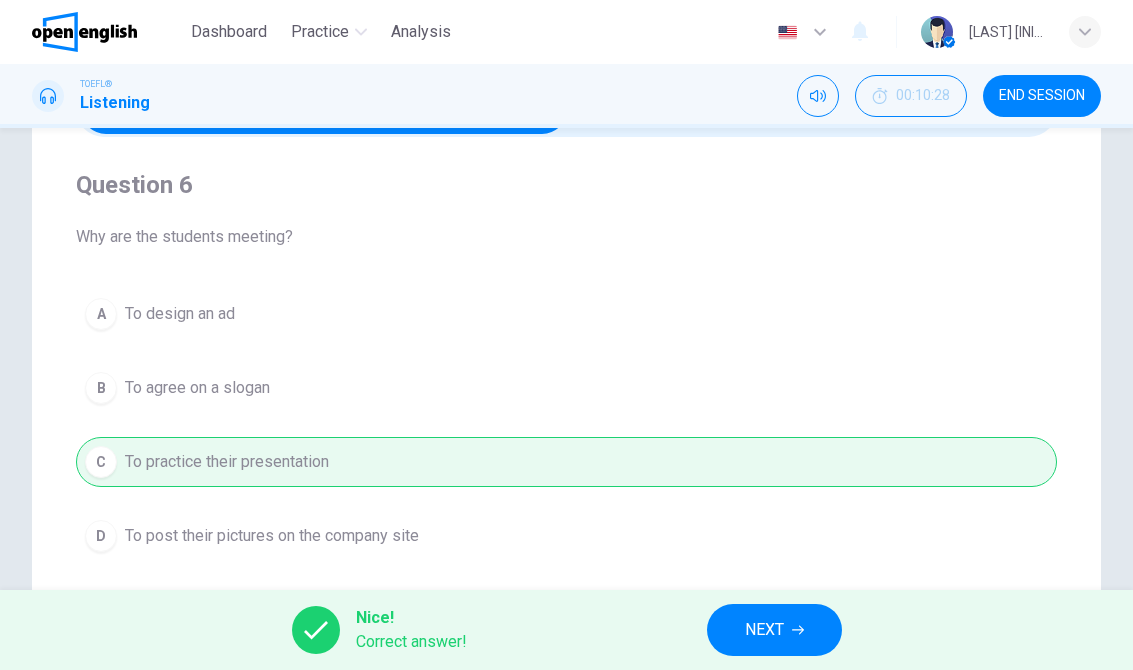 click on "NEXT" at bounding box center [774, 630] 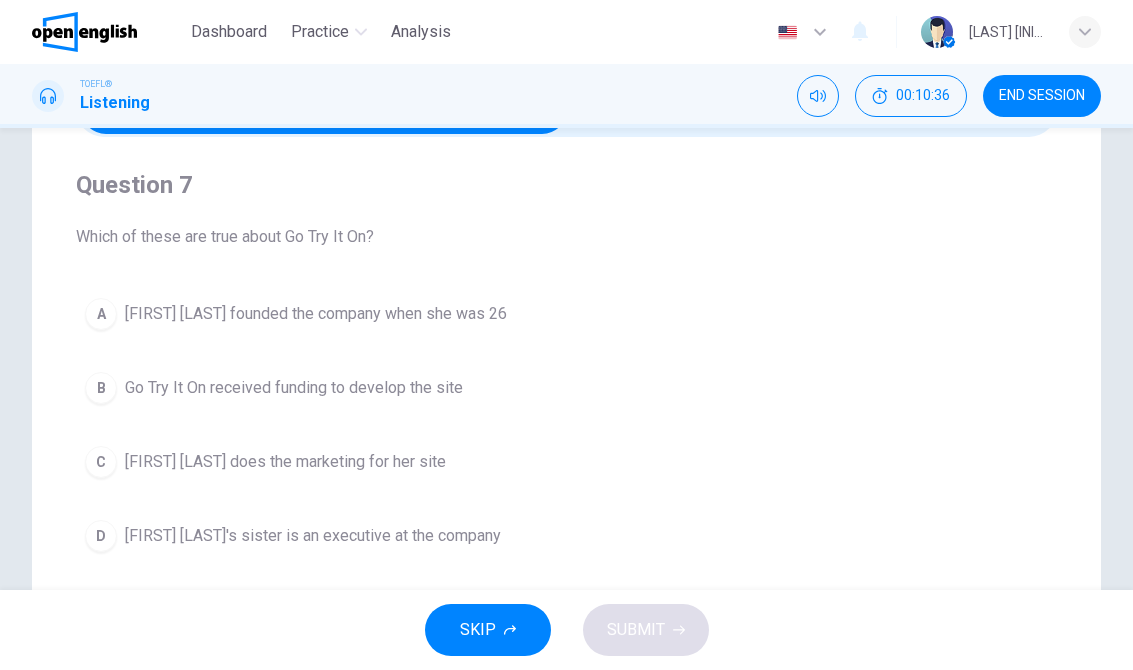 click on "Go Try It On received funding to develop the site" at bounding box center [294, 388] 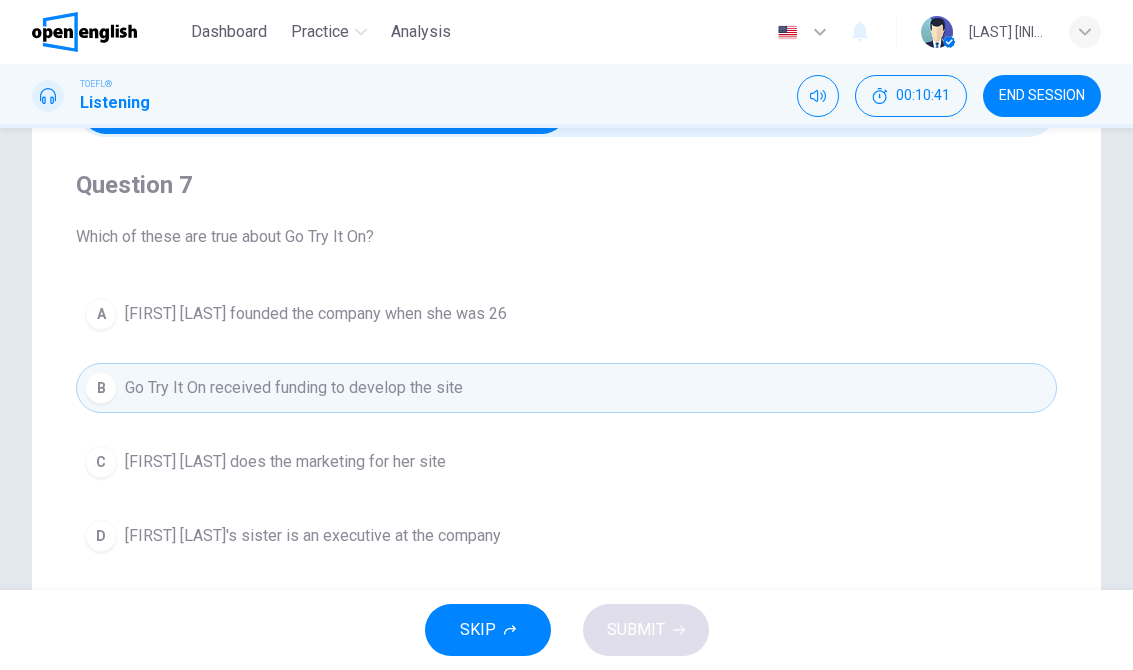 click on "[FIRST] [LAST] founded the company when she was 26" at bounding box center [316, 314] 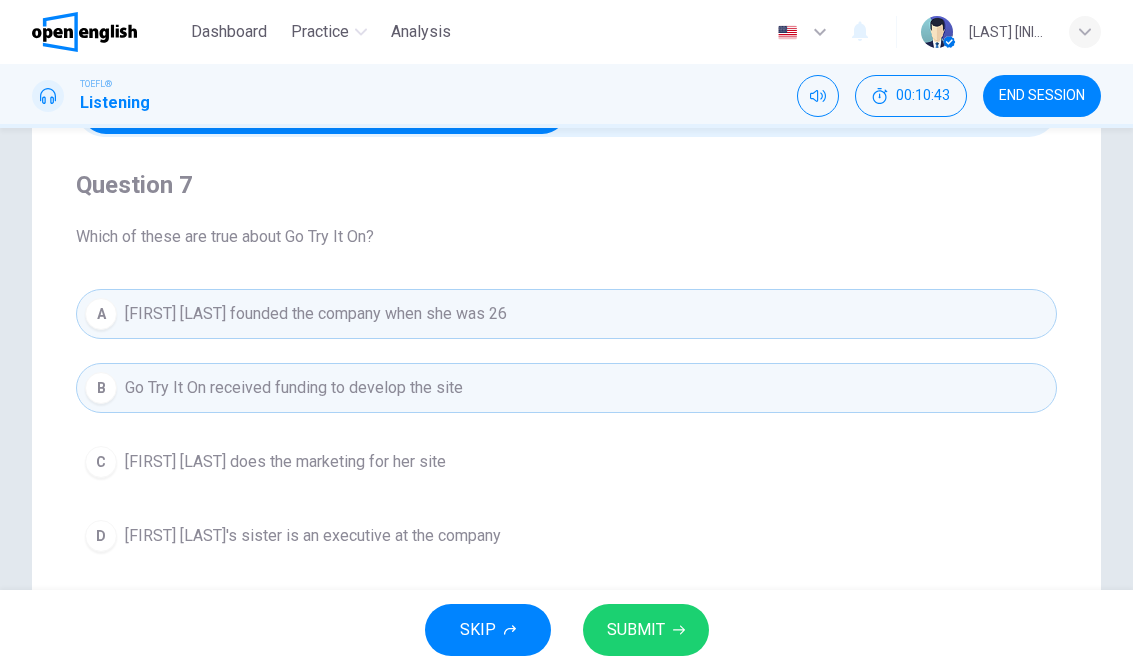 click on "SUBMIT" at bounding box center (636, 630) 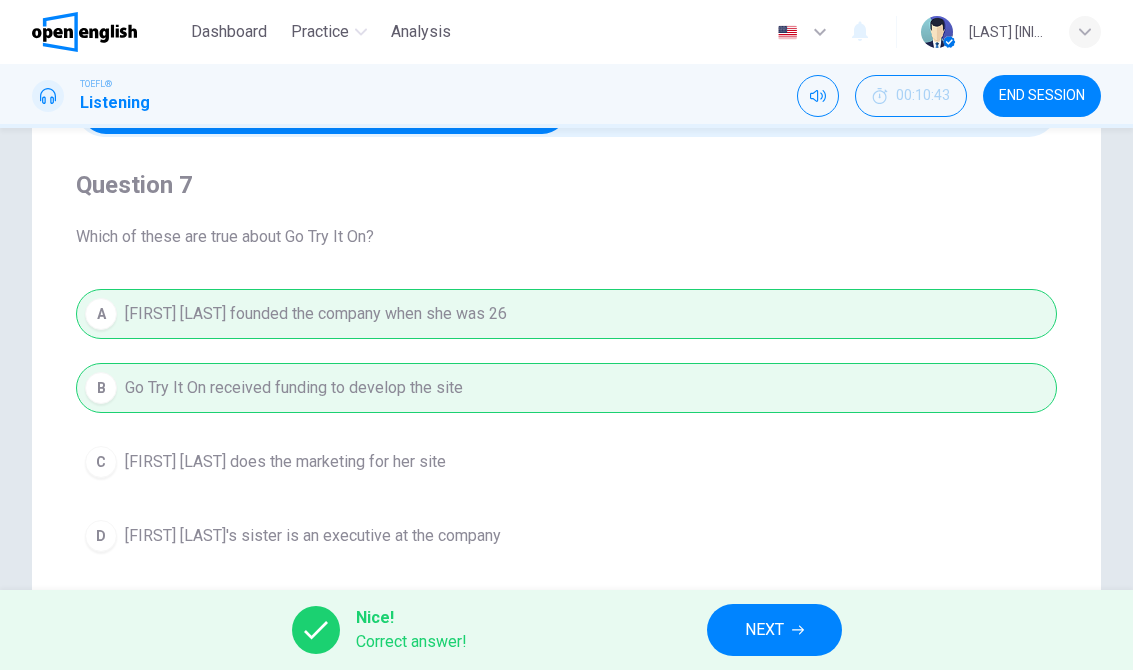 click on "NEXT" at bounding box center [774, 630] 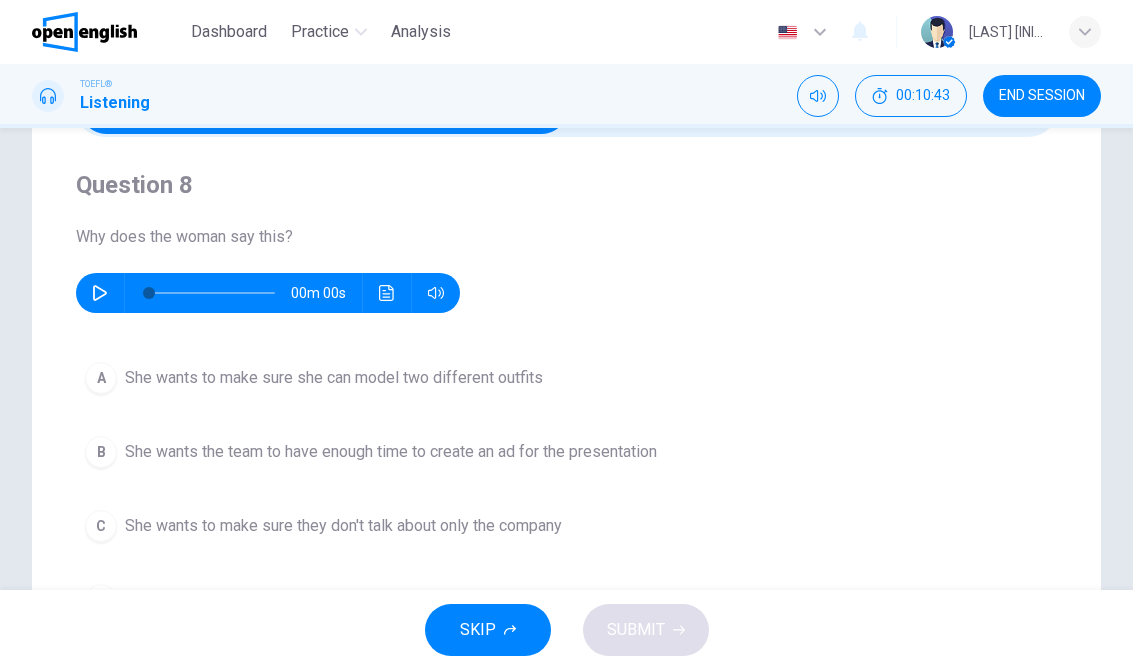 click at bounding box center (100, 293) 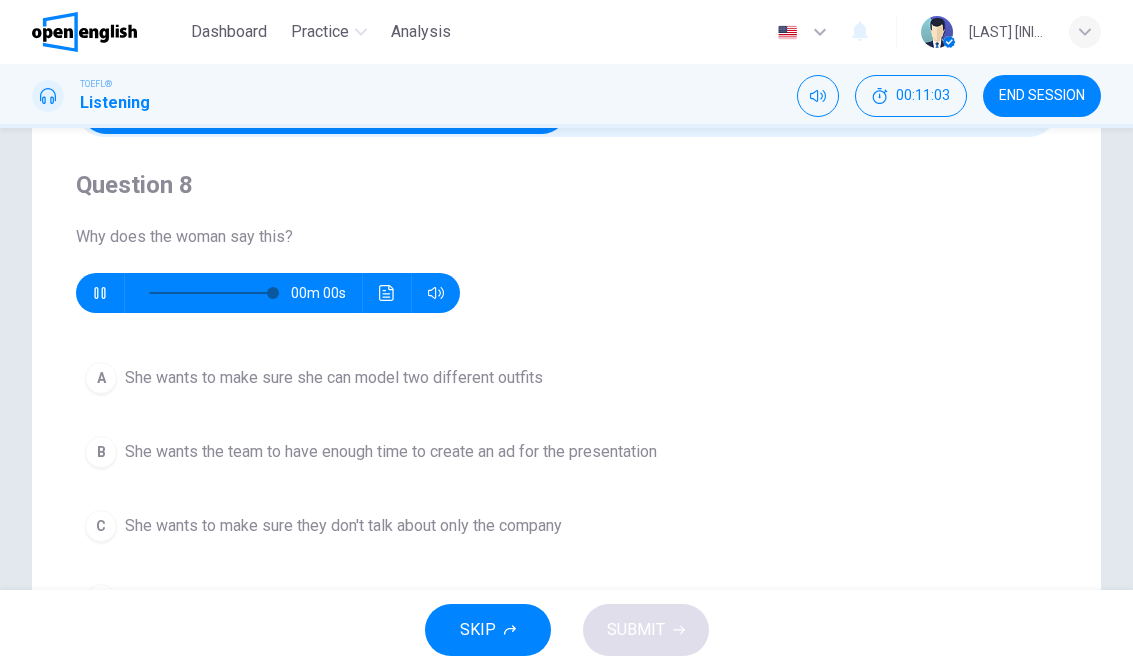 type on "*" 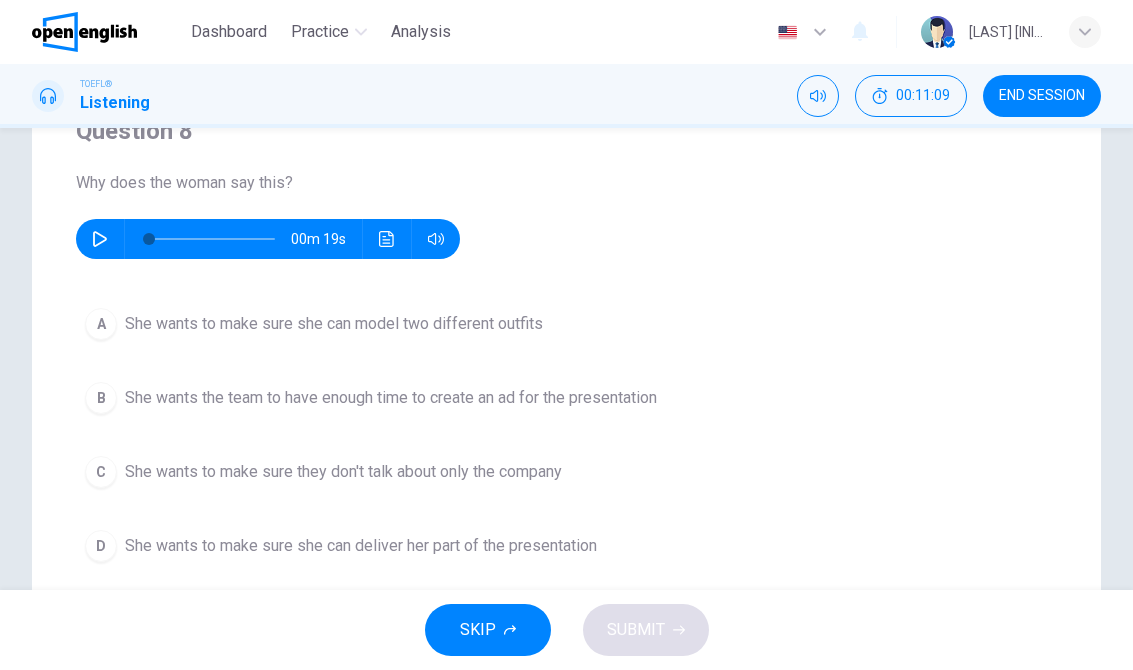scroll, scrollTop: 187, scrollLeft: 0, axis: vertical 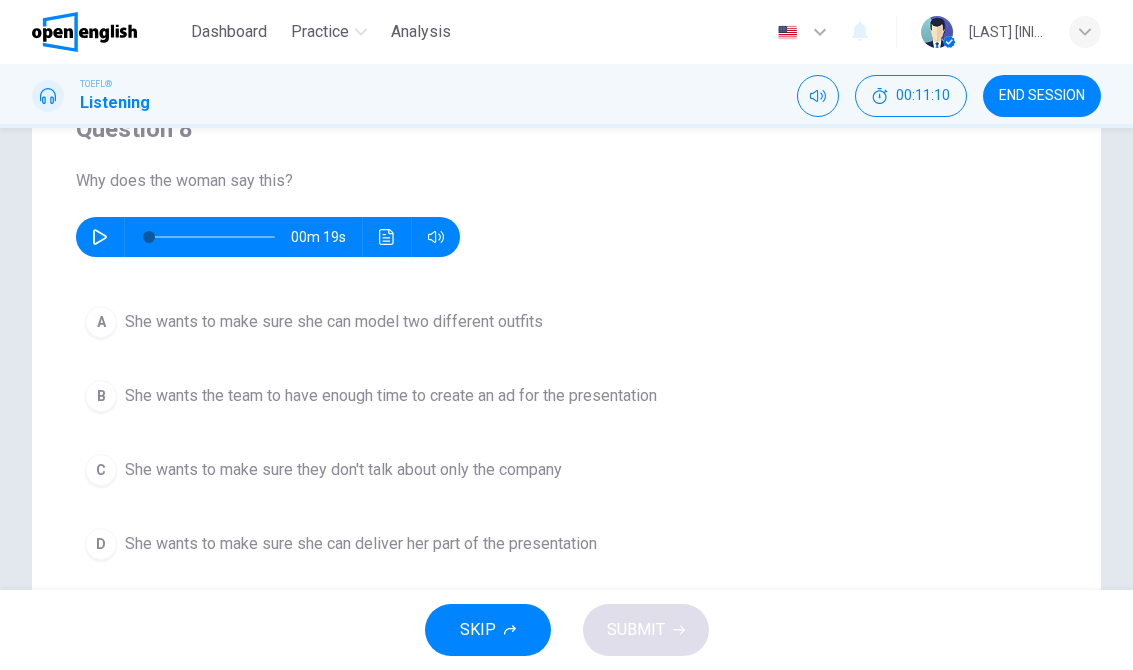 click on "B She wants the team to have enough time to create an ad for the presentation" at bounding box center (566, 396) 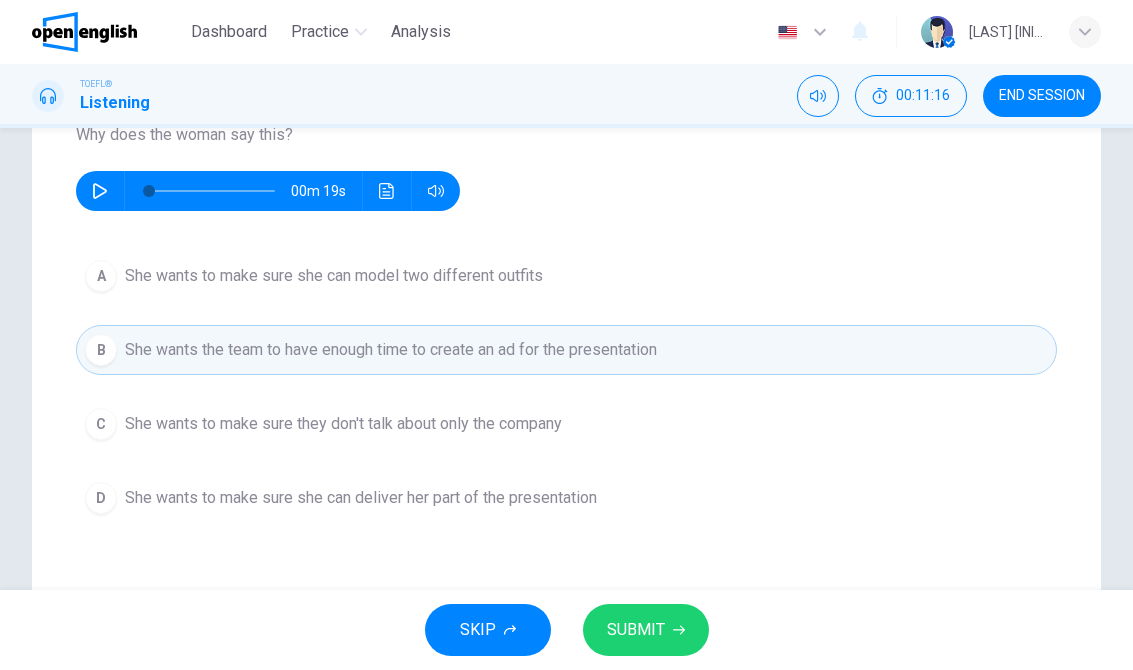 scroll, scrollTop: 235, scrollLeft: 0, axis: vertical 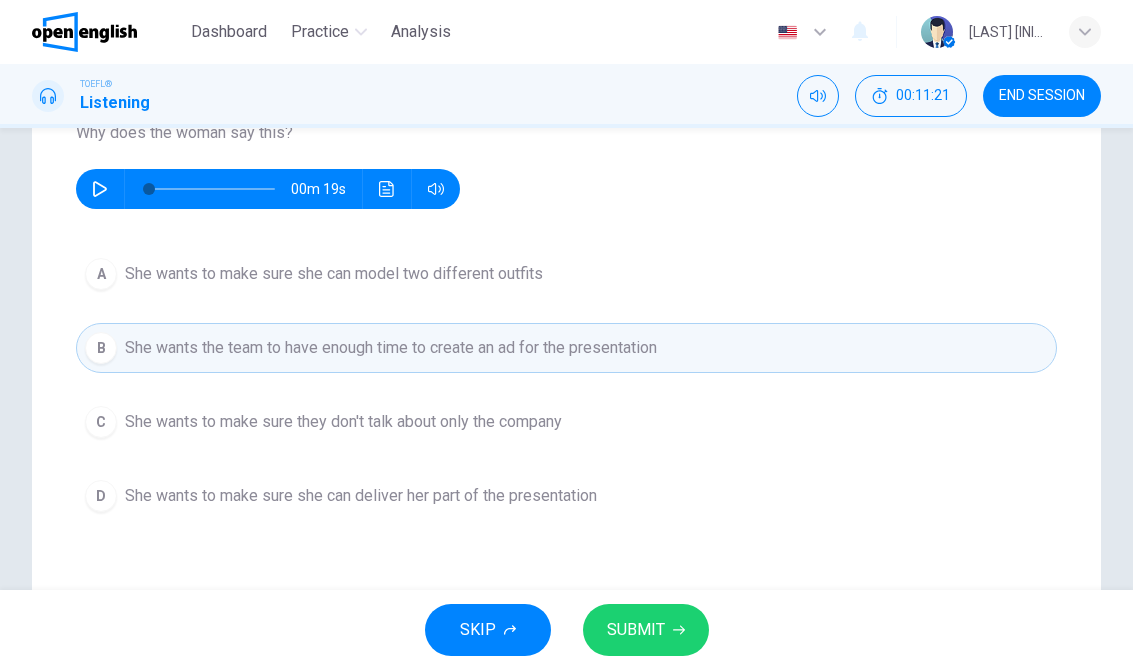 click on "SUBMIT" at bounding box center (636, 630) 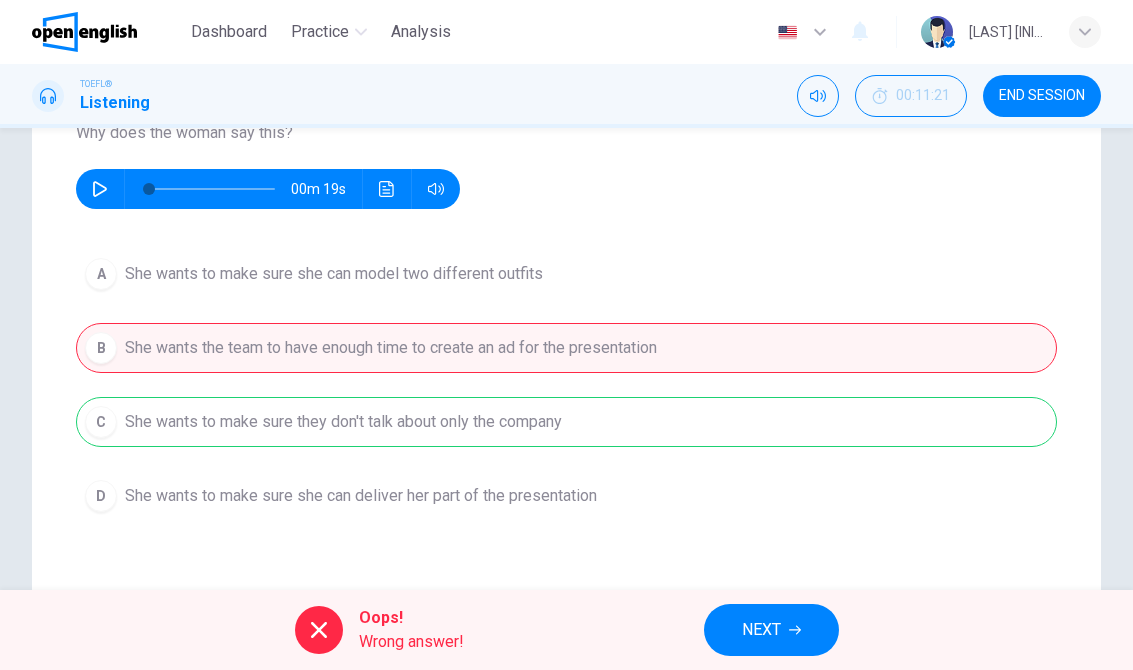 click on "NEXT" at bounding box center [761, 630] 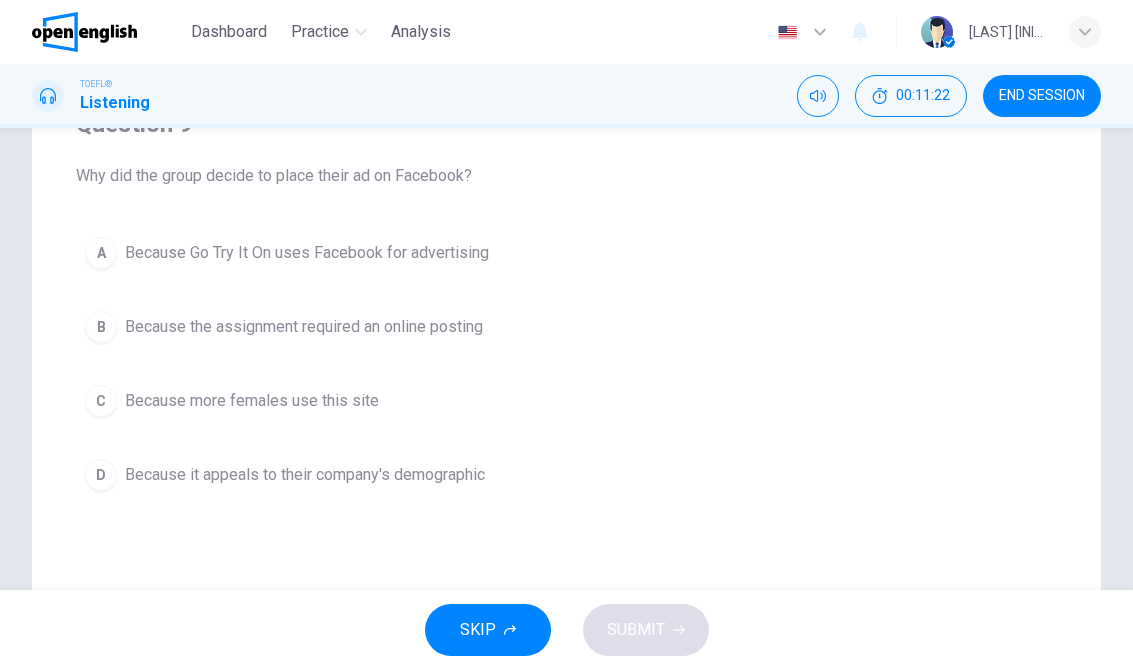scroll, scrollTop: 180, scrollLeft: 0, axis: vertical 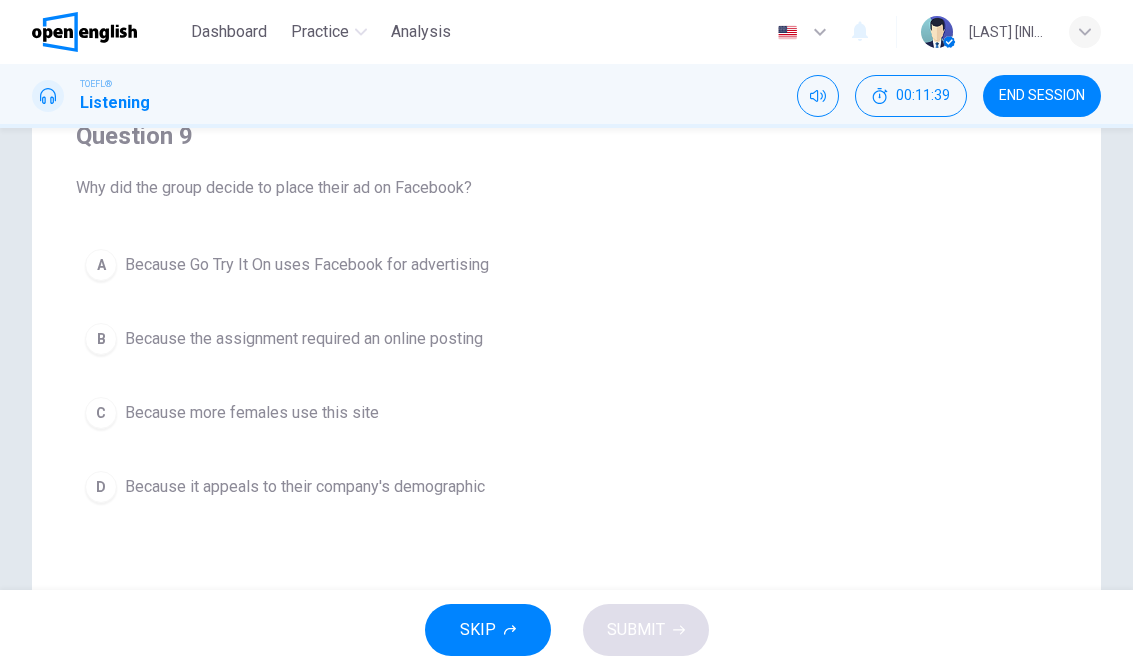 click on "A Because Go Try It On uses Facebook for advertising" at bounding box center [566, 265] 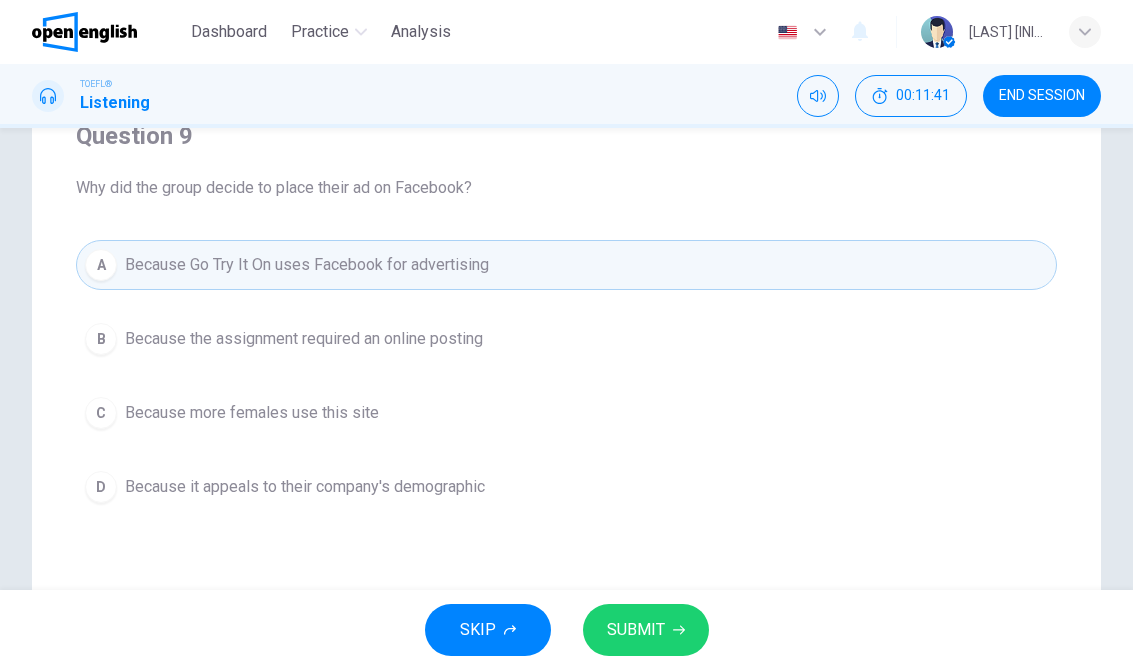 click on "SUBMIT" at bounding box center [636, 630] 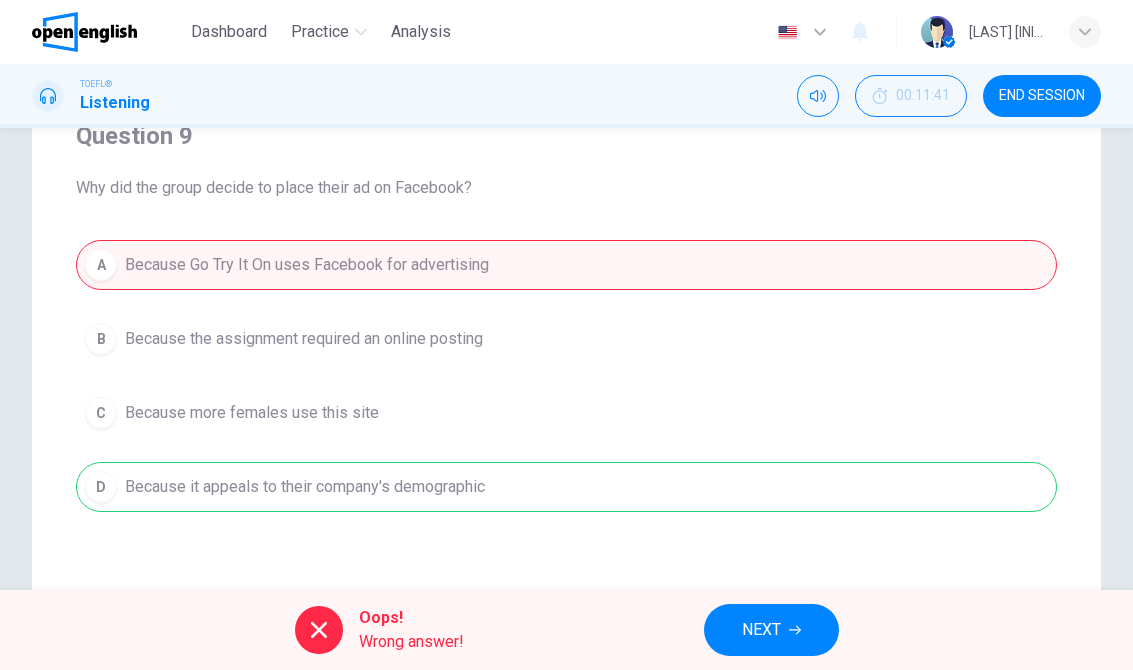 click on "NEXT" at bounding box center (761, 630) 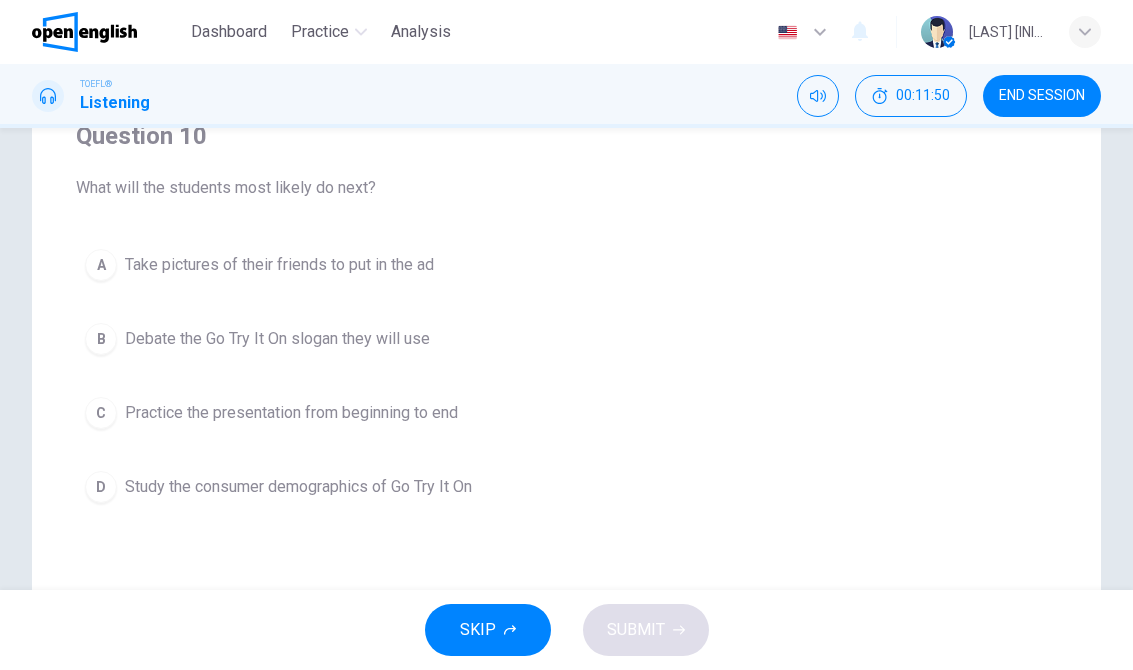 click on "B Debate the Go Try It On slogan they will use" at bounding box center (566, 339) 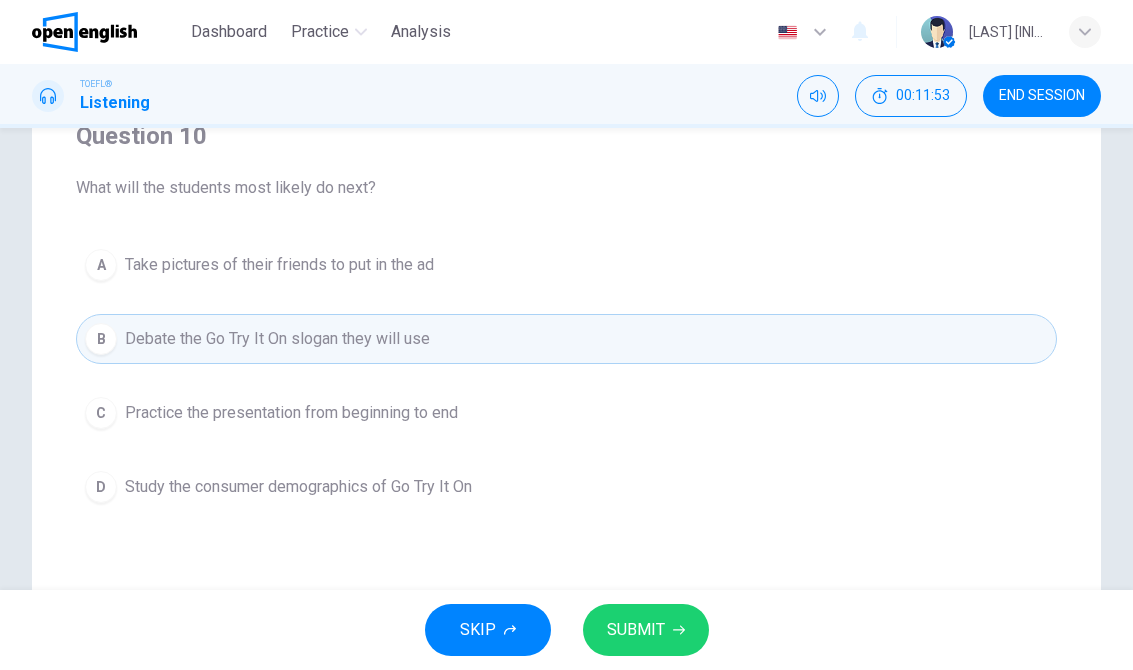 click on "Practice the presentation from beginning to end" at bounding box center (291, 413) 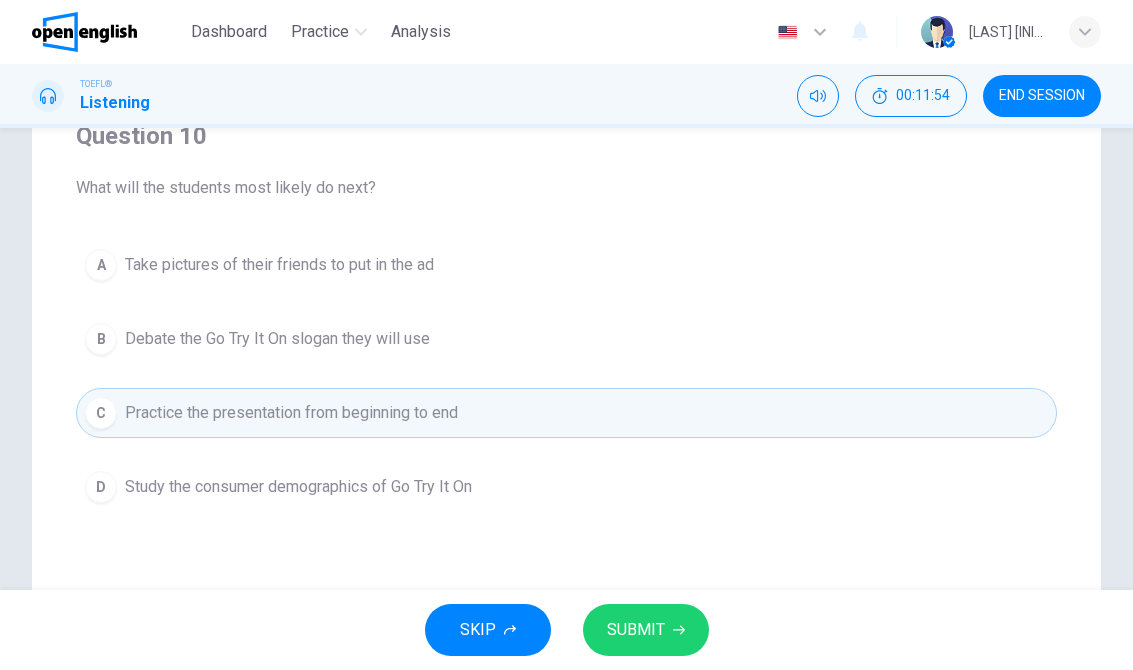 click on "SUBMIT" at bounding box center [636, 630] 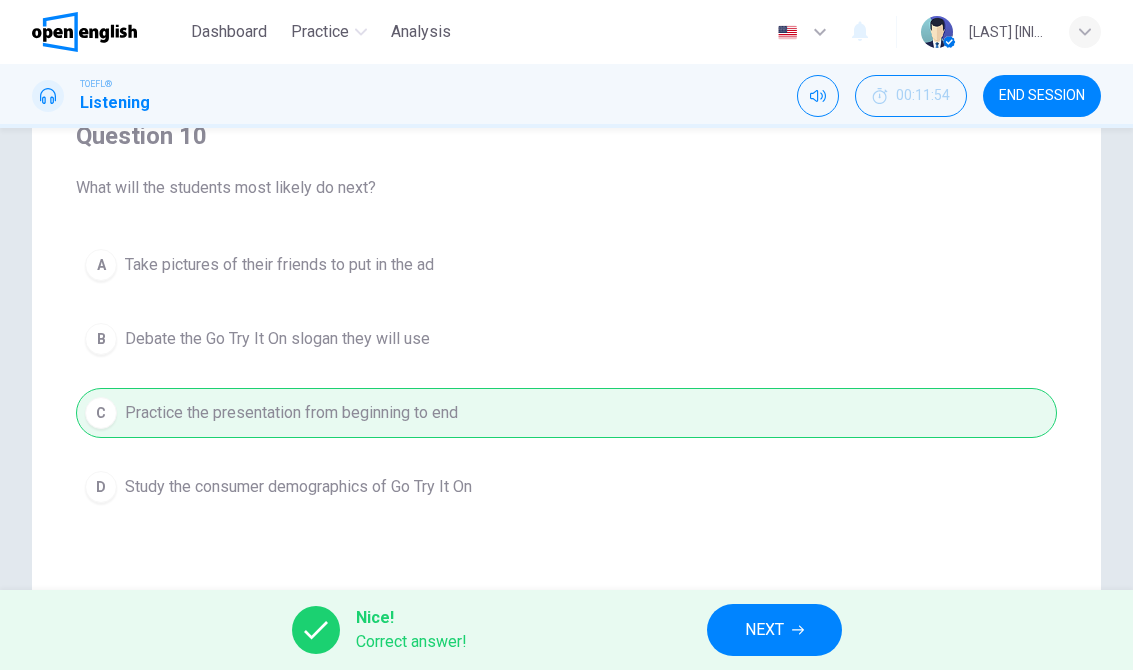 click on "NEXT" at bounding box center [774, 630] 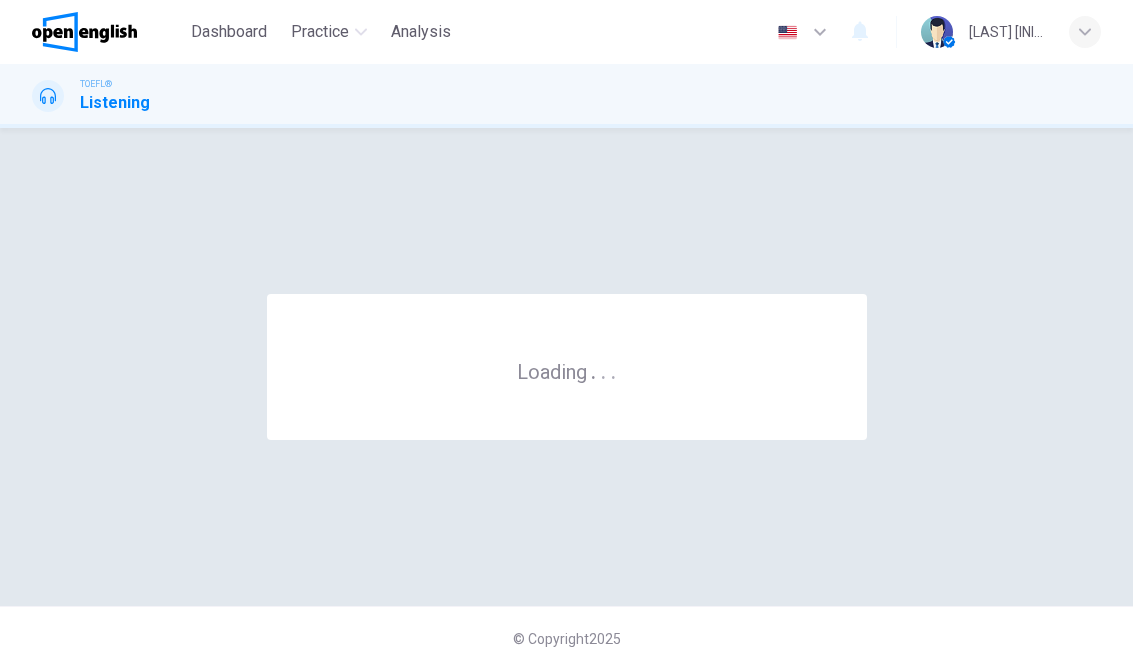 scroll, scrollTop: 0, scrollLeft: 0, axis: both 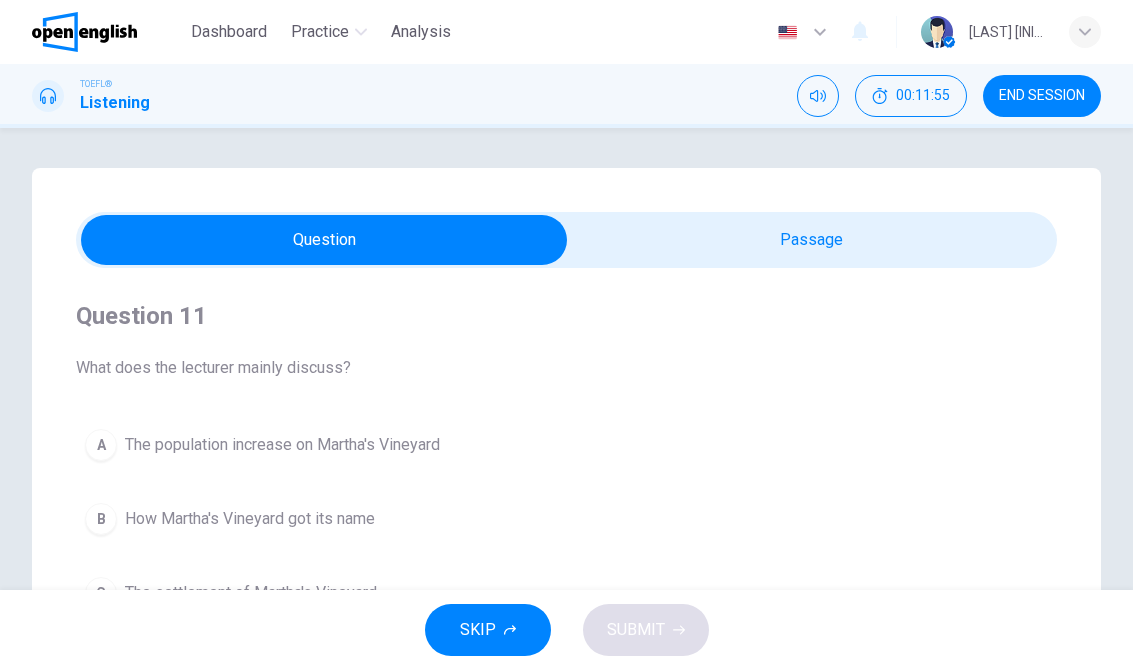 click on "END SESSION" at bounding box center [1042, 96] 